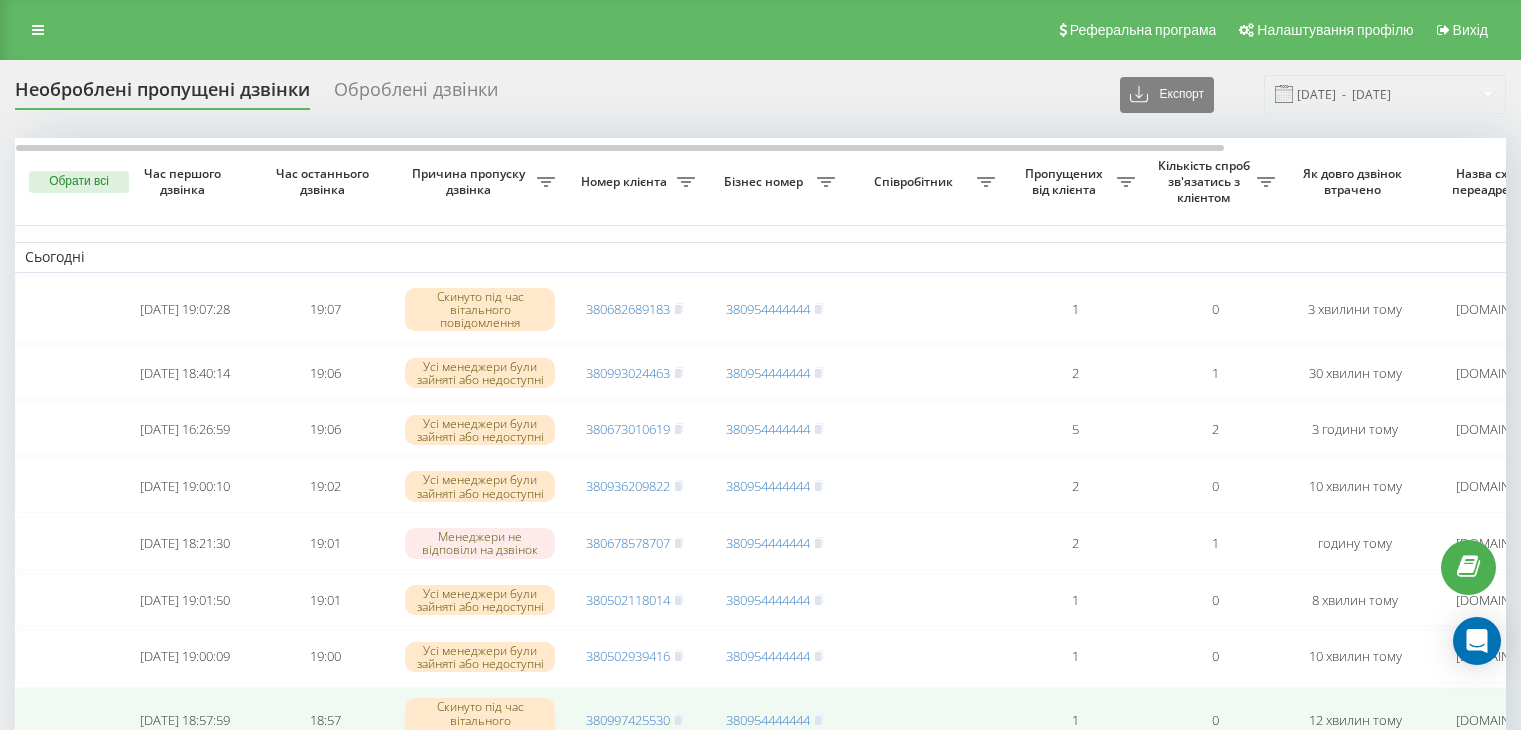 scroll, scrollTop: 0, scrollLeft: 0, axis: both 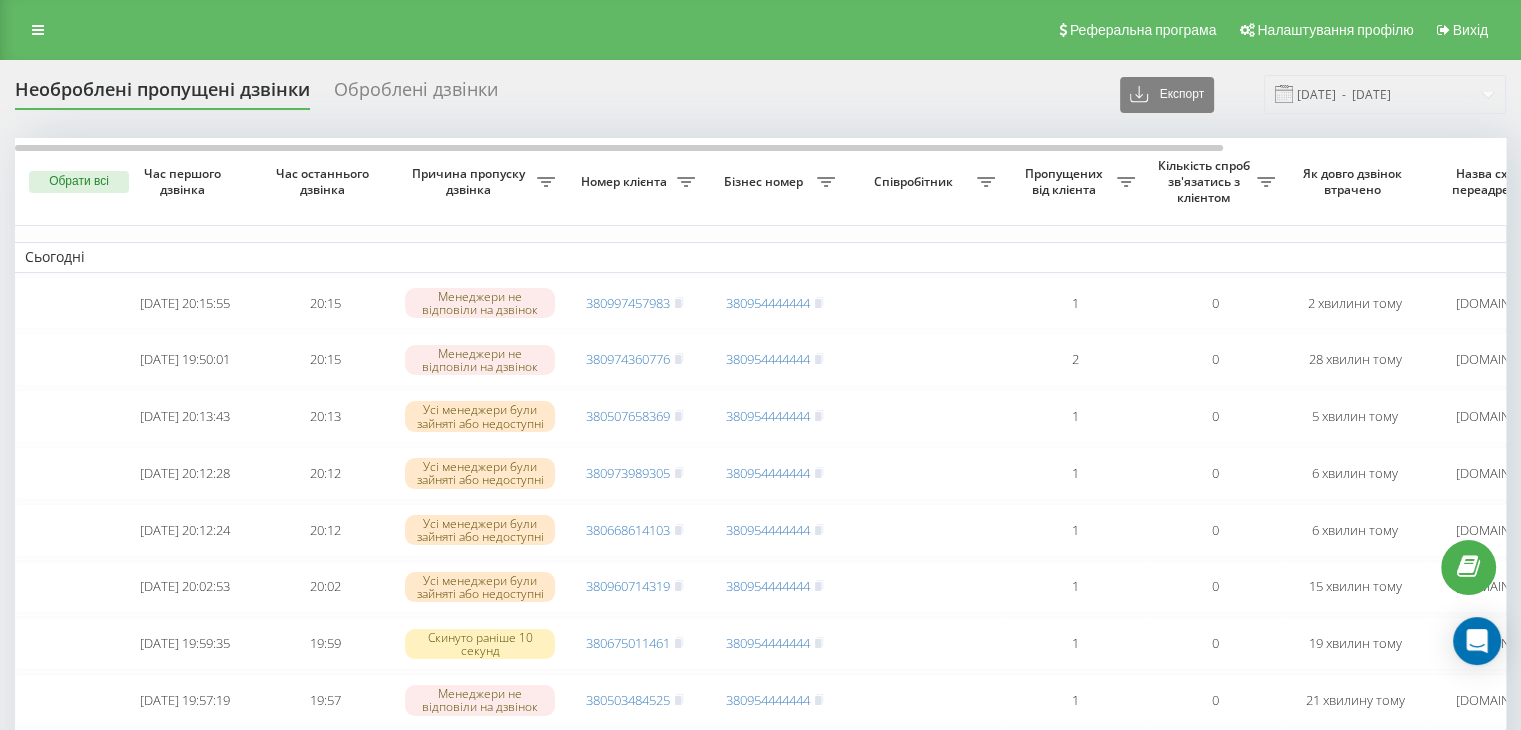click on "Реферальна програма Налаштування профілю Вихід" at bounding box center [760, 30] 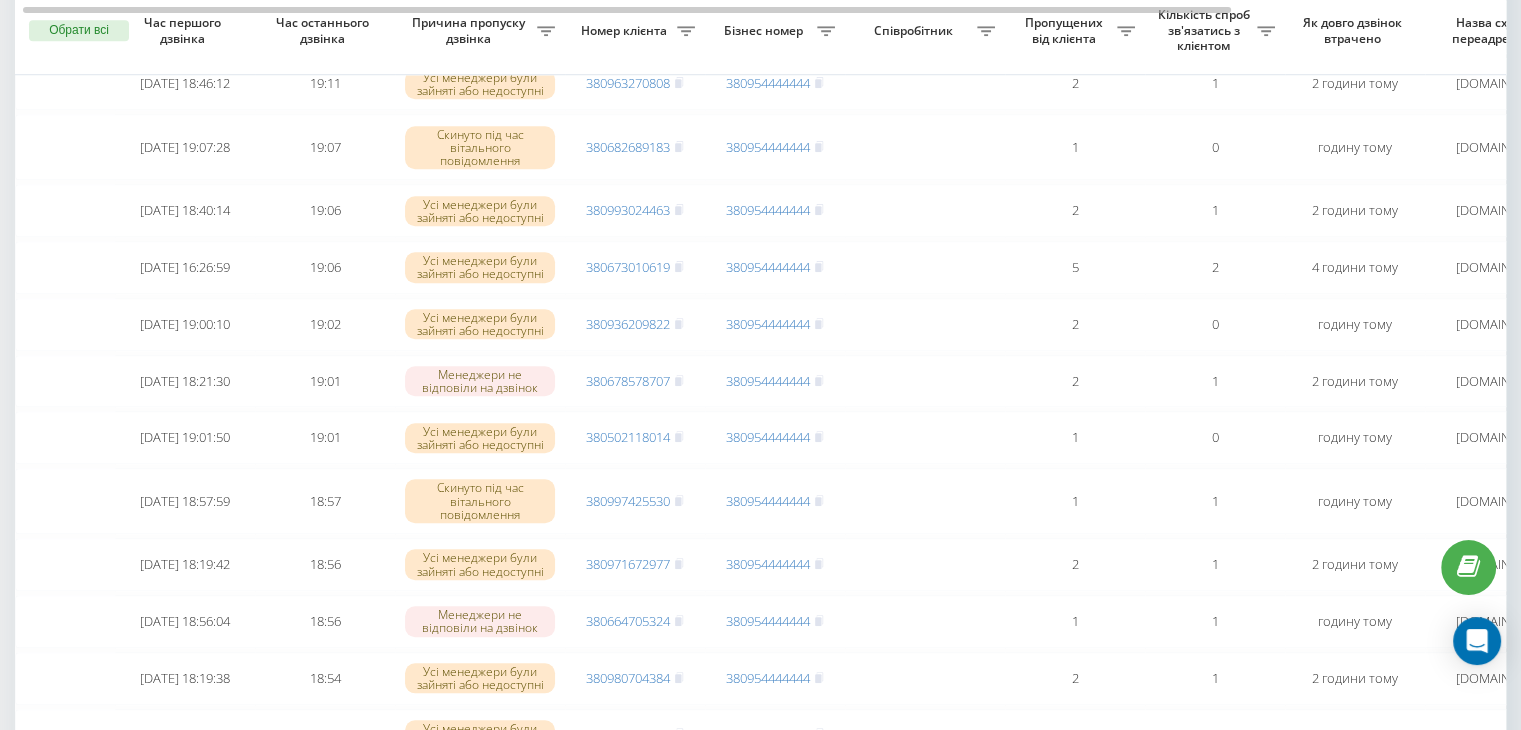 scroll, scrollTop: 1578, scrollLeft: 0, axis: vertical 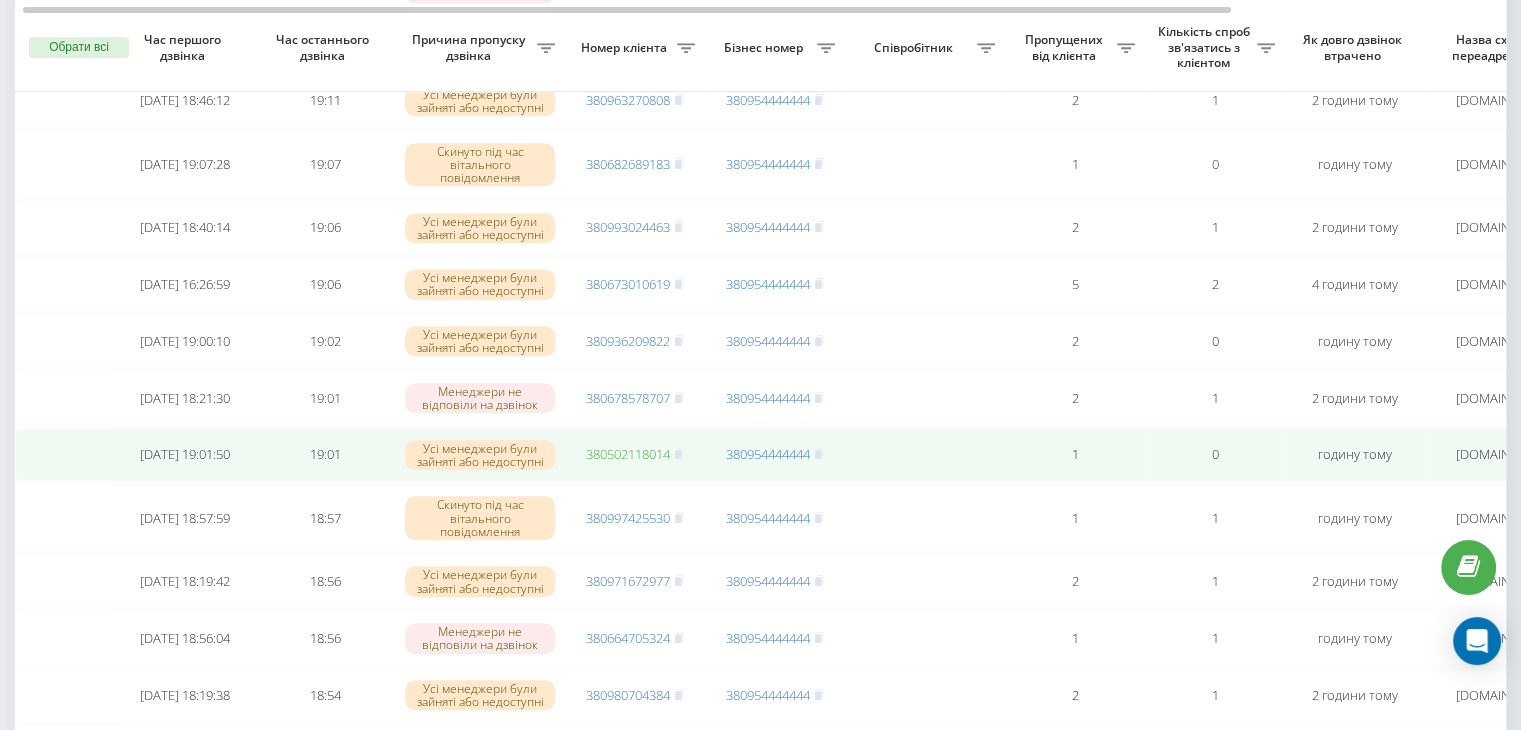 click on "380502118014" at bounding box center [628, 454] 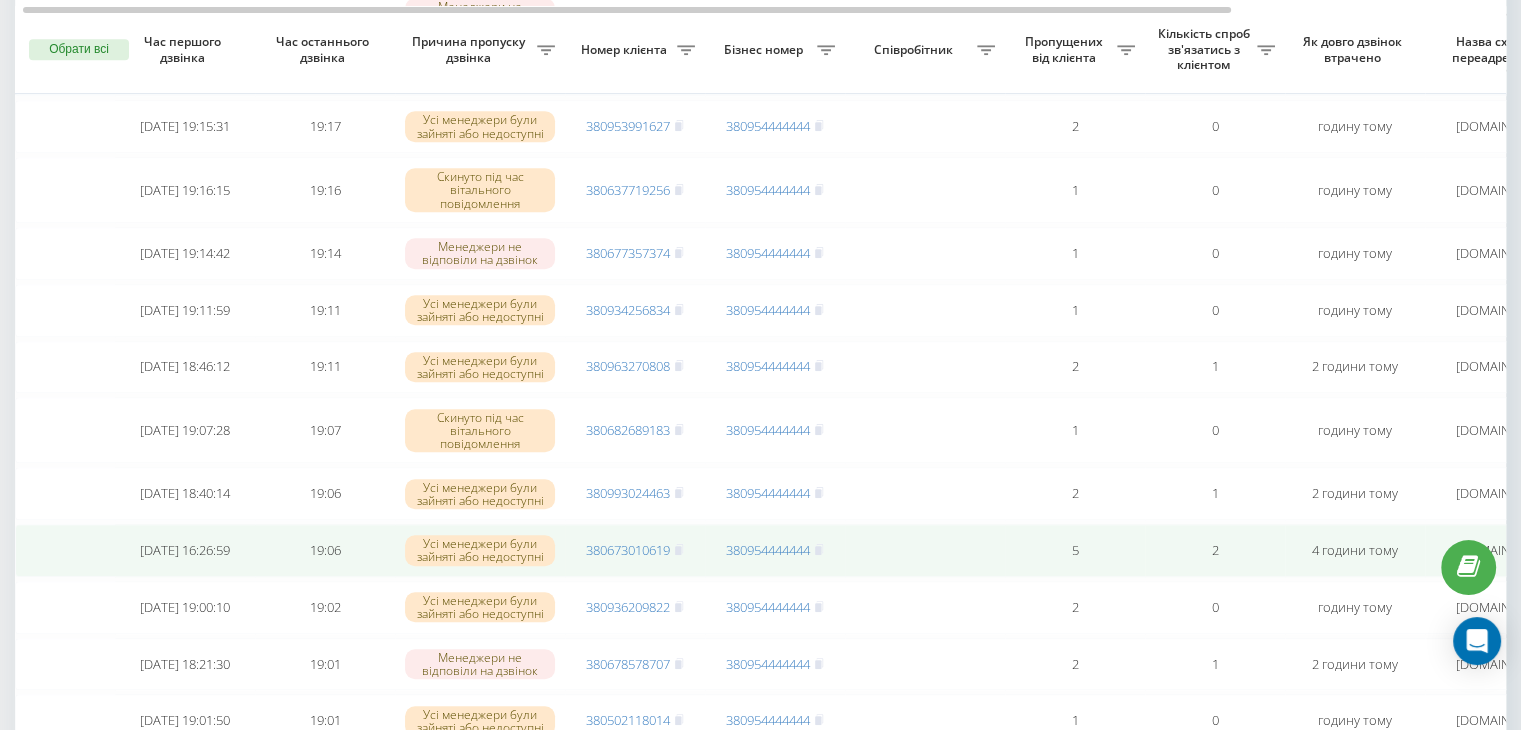 scroll, scrollTop: 1314, scrollLeft: 0, axis: vertical 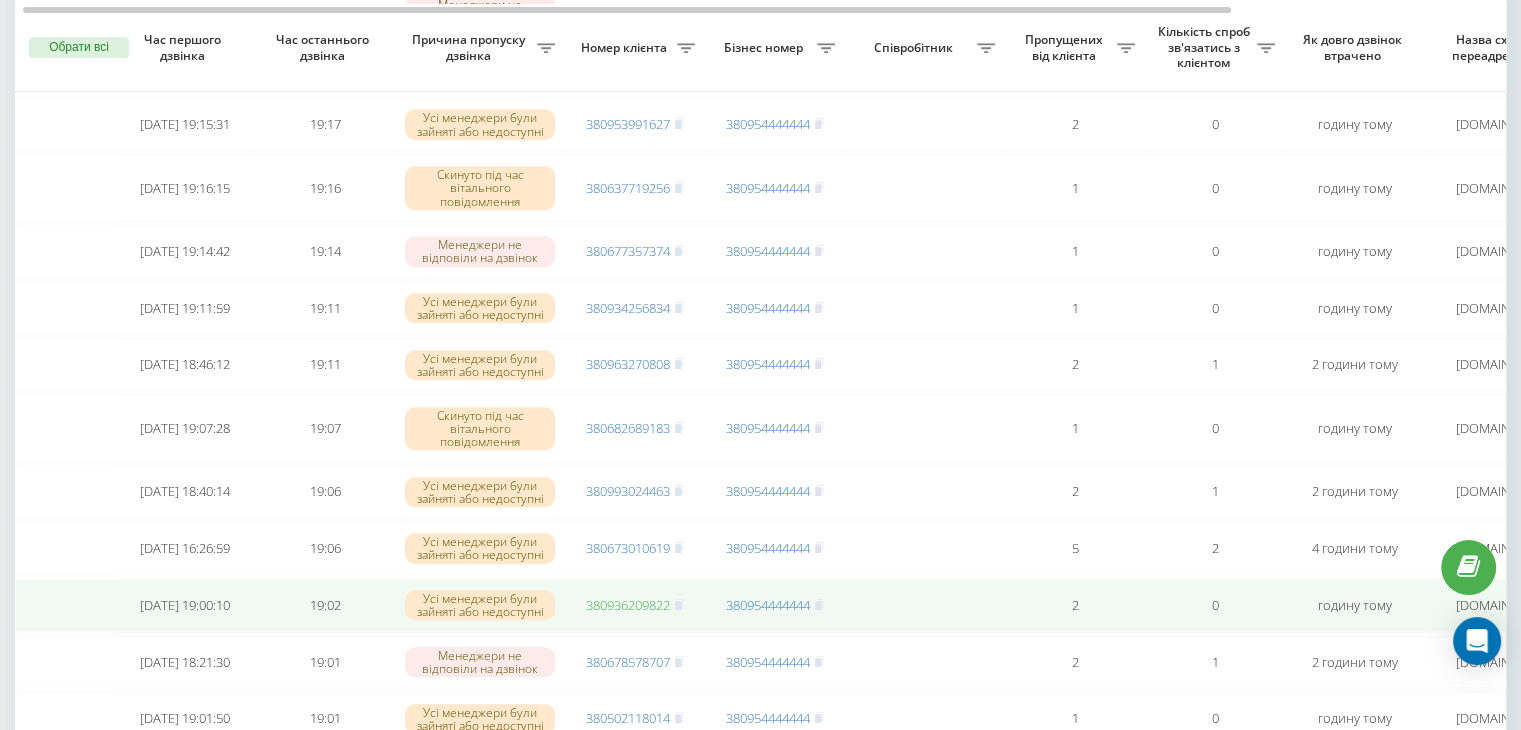 click on "380936209822" at bounding box center (628, 605) 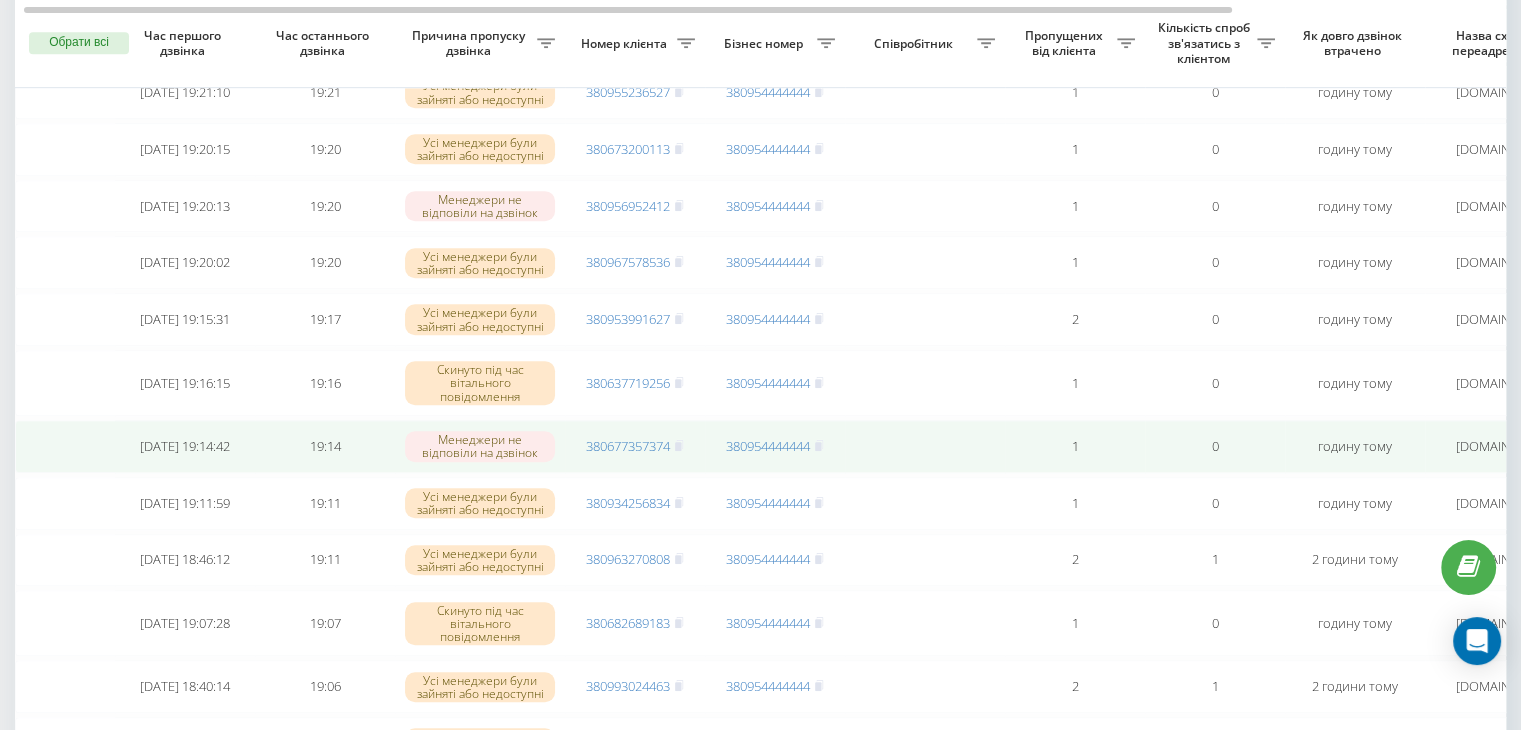 scroll, scrollTop: 1115, scrollLeft: 0, axis: vertical 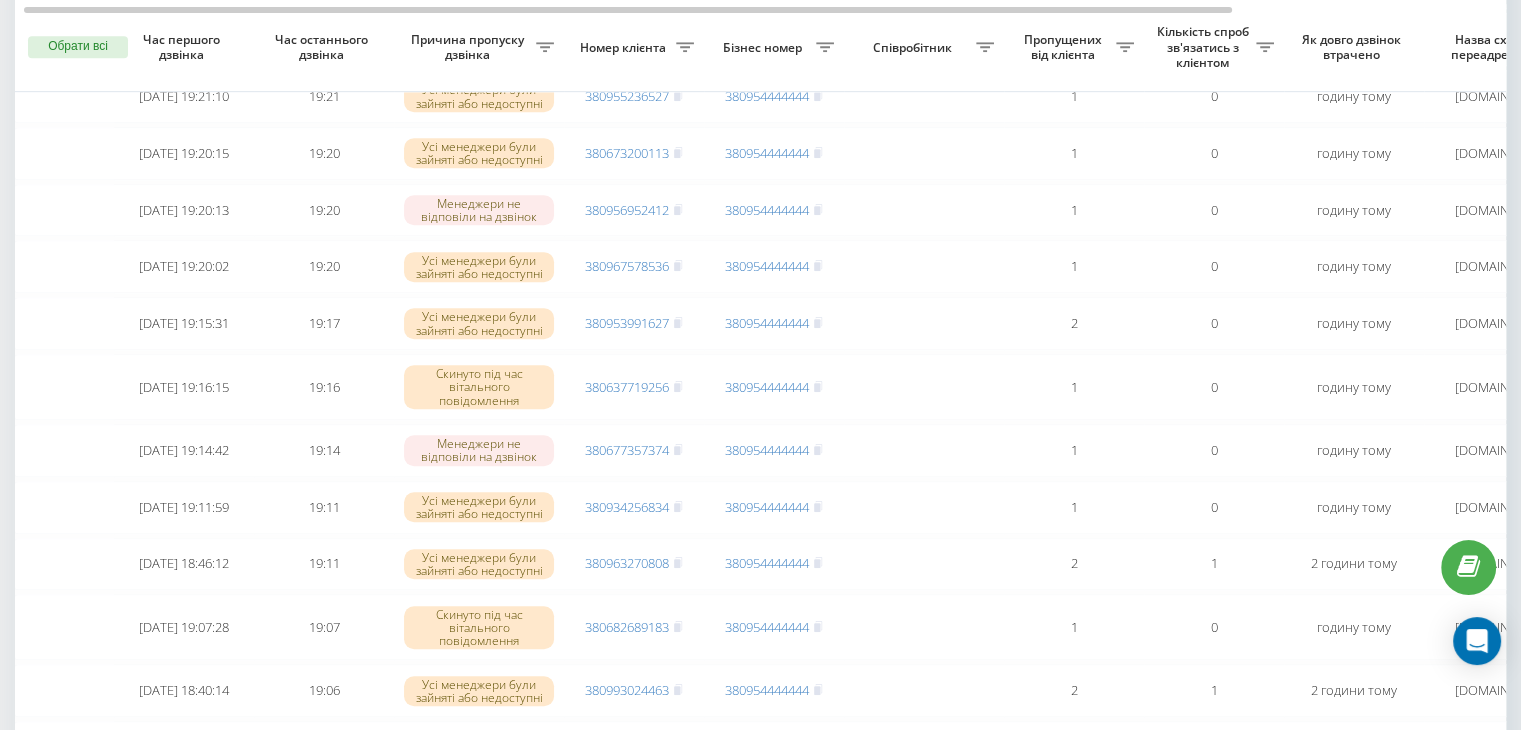 click on "Бізнес номер" at bounding box center (765, 48) 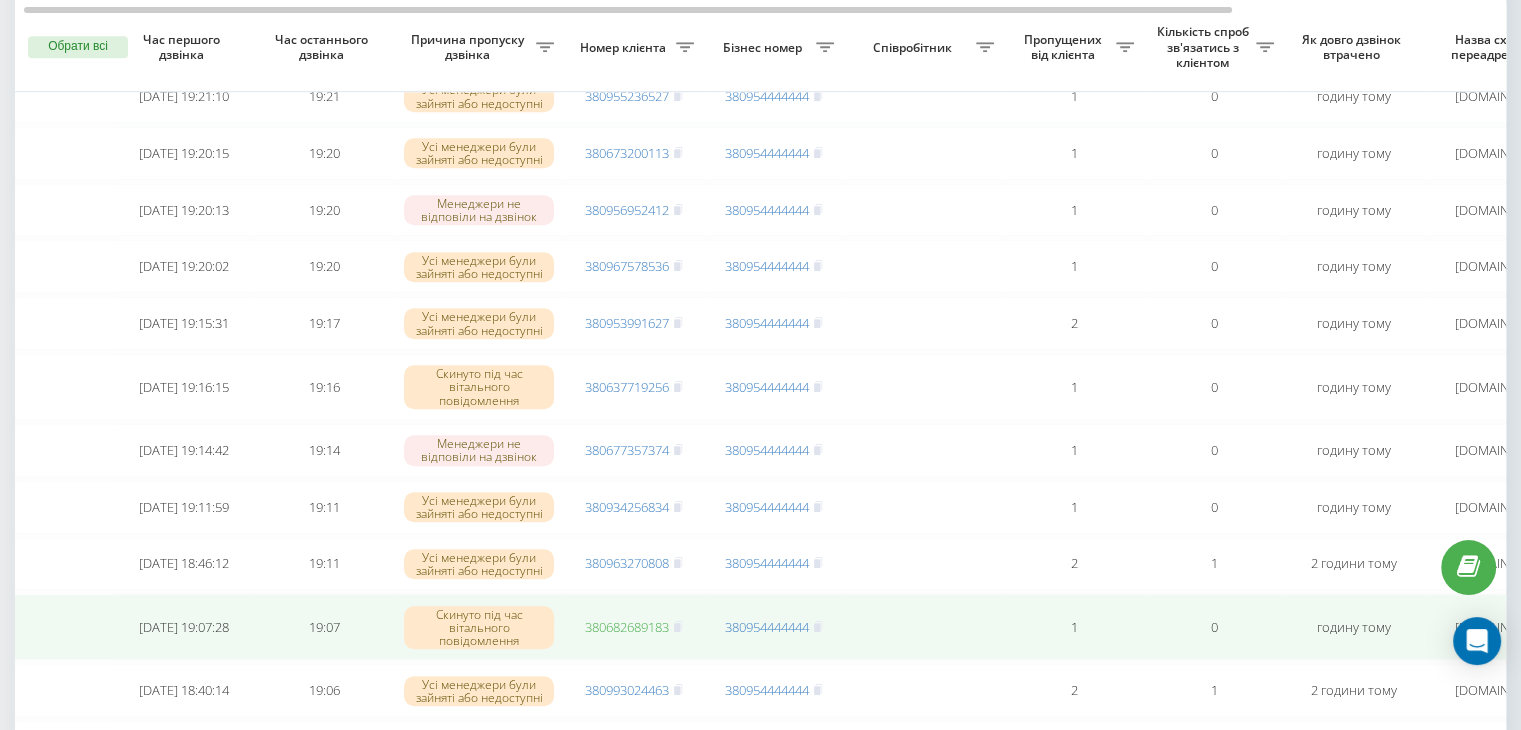 click on "380682689183" at bounding box center [627, 627] 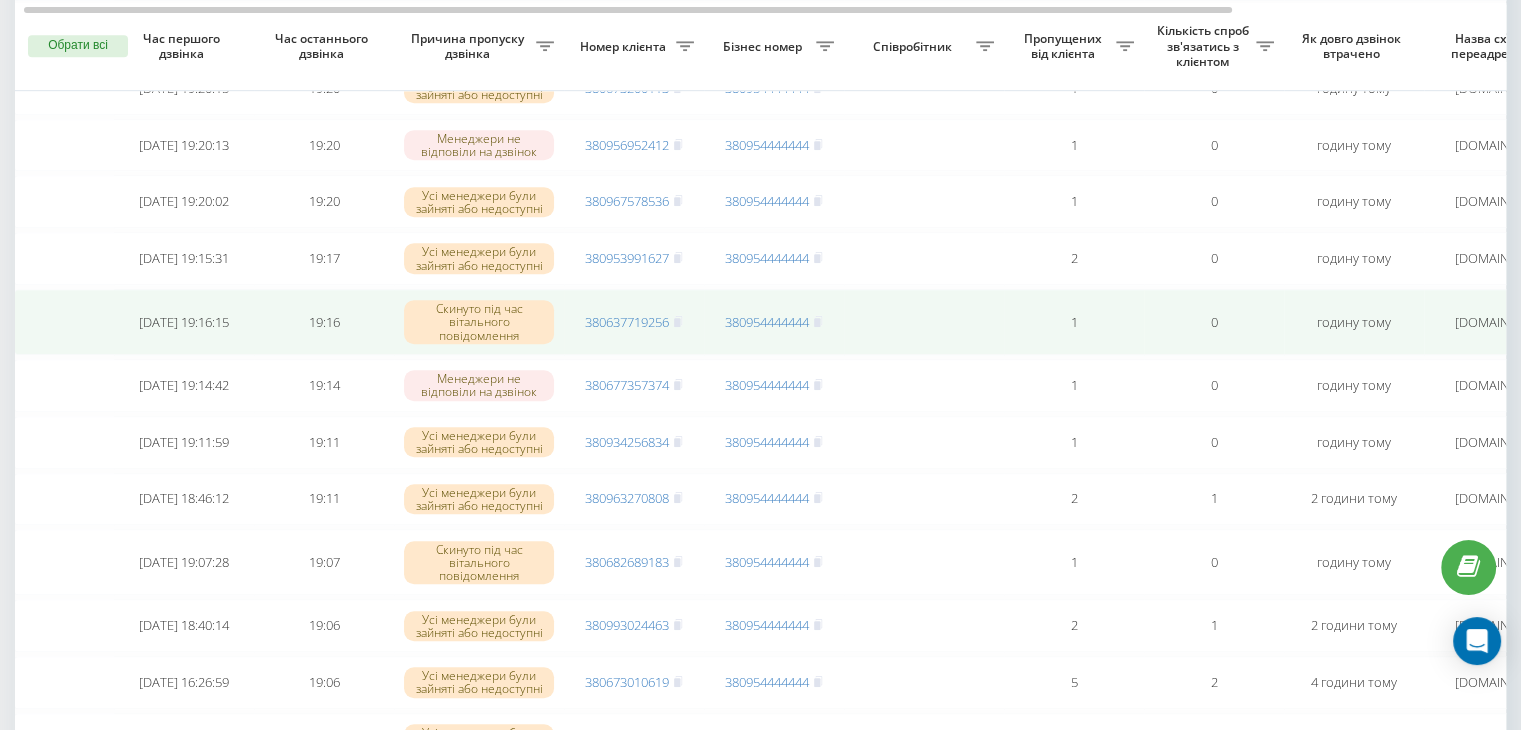 scroll, scrollTop: 1179, scrollLeft: 0, axis: vertical 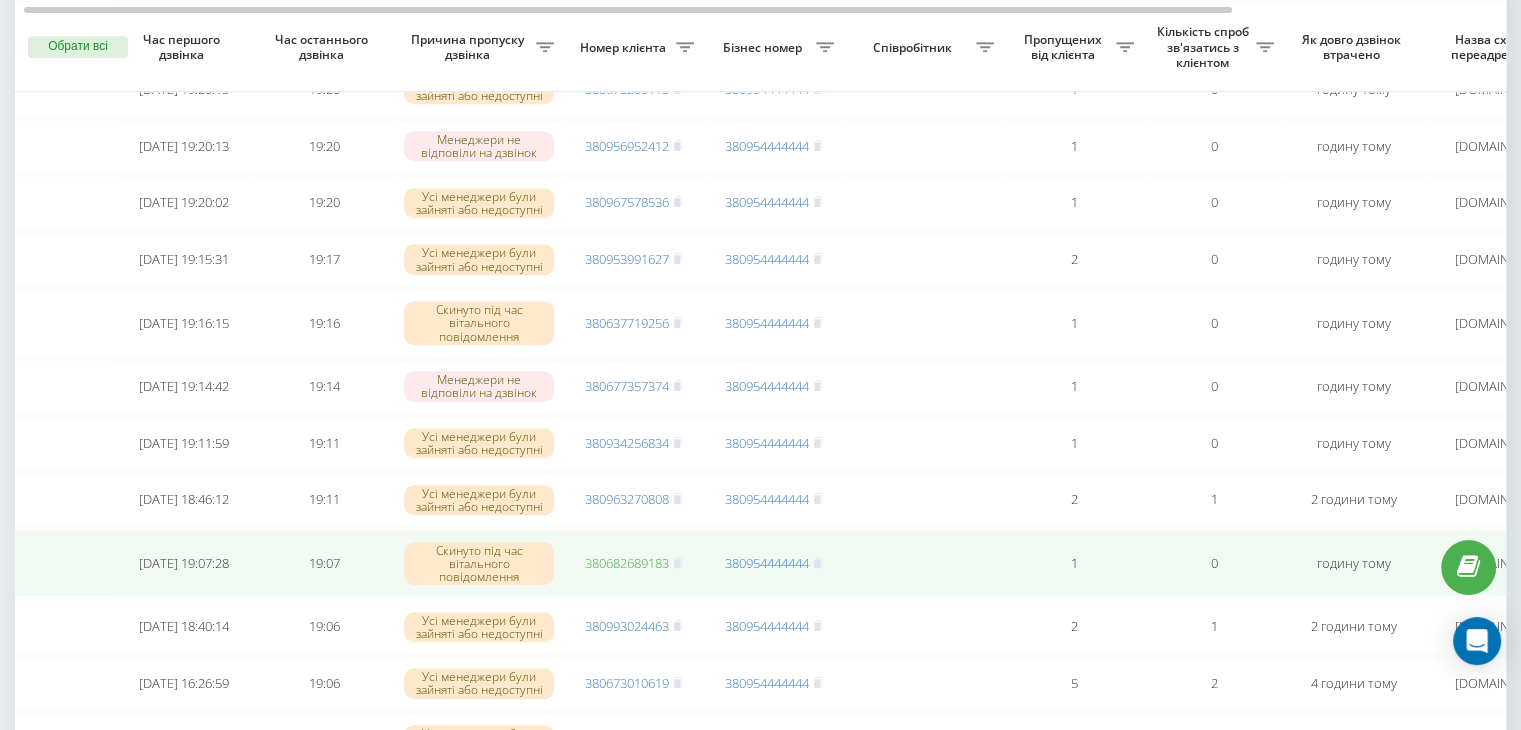 click on "380682689183" at bounding box center (627, 563) 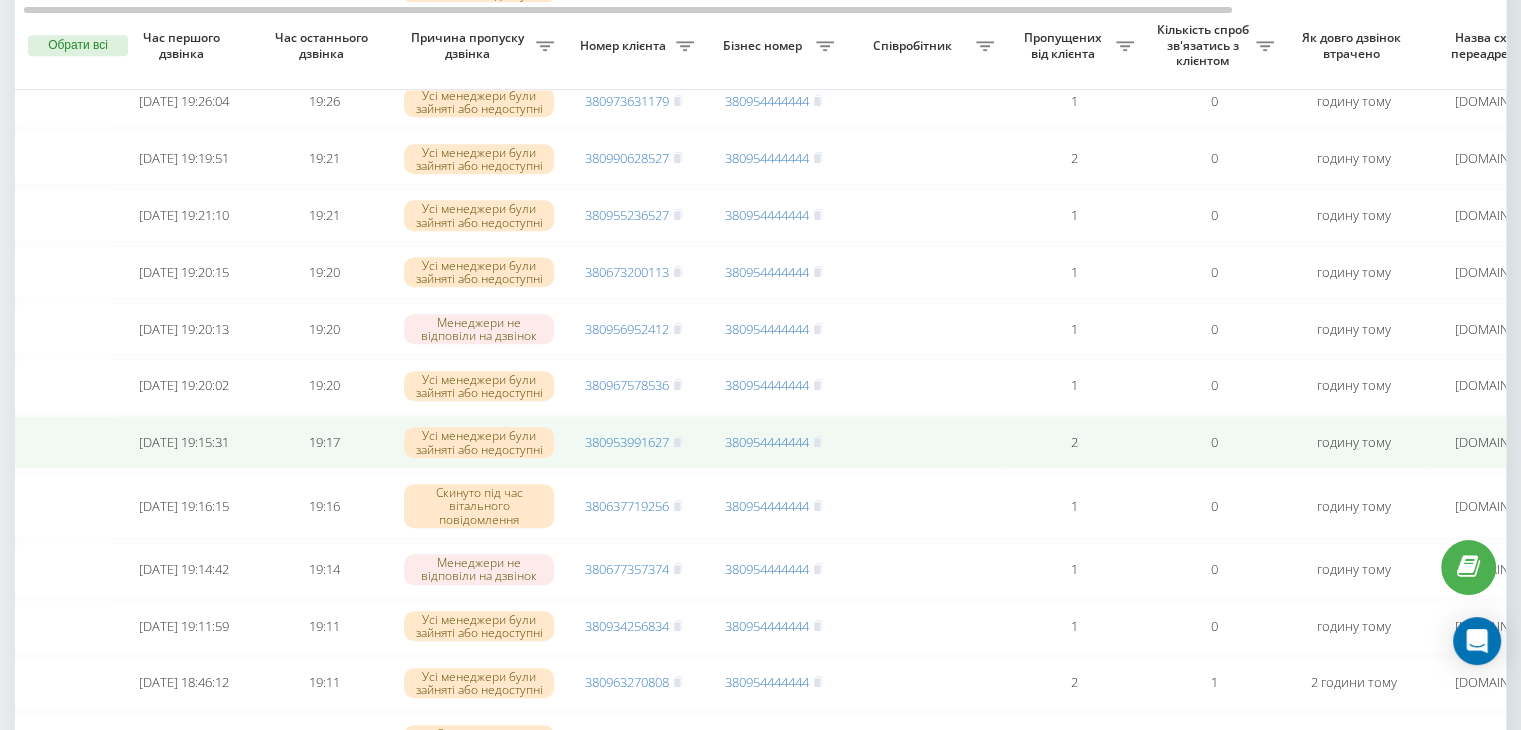 scroll, scrollTop: 995, scrollLeft: 0, axis: vertical 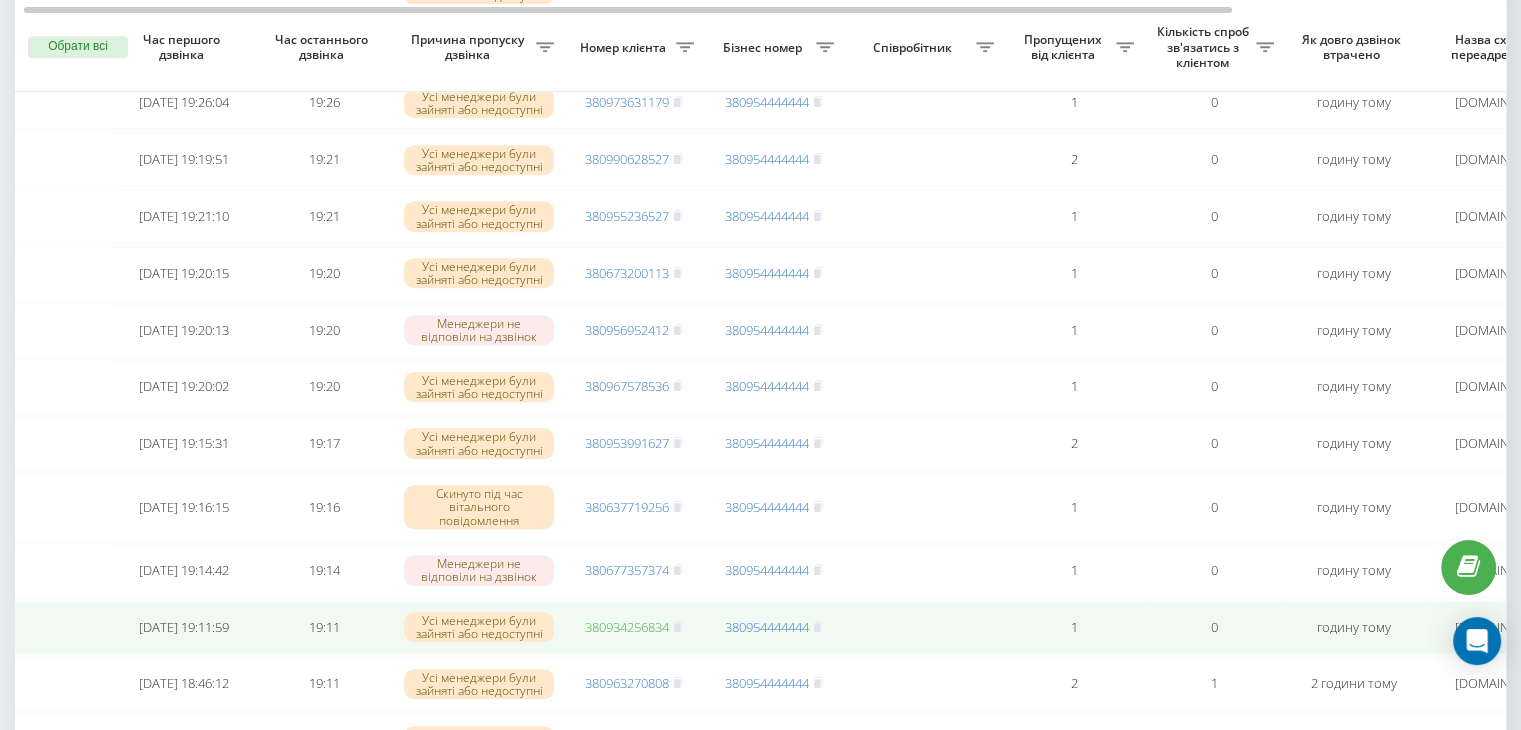 click on "380934256834" at bounding box center (627, 627) 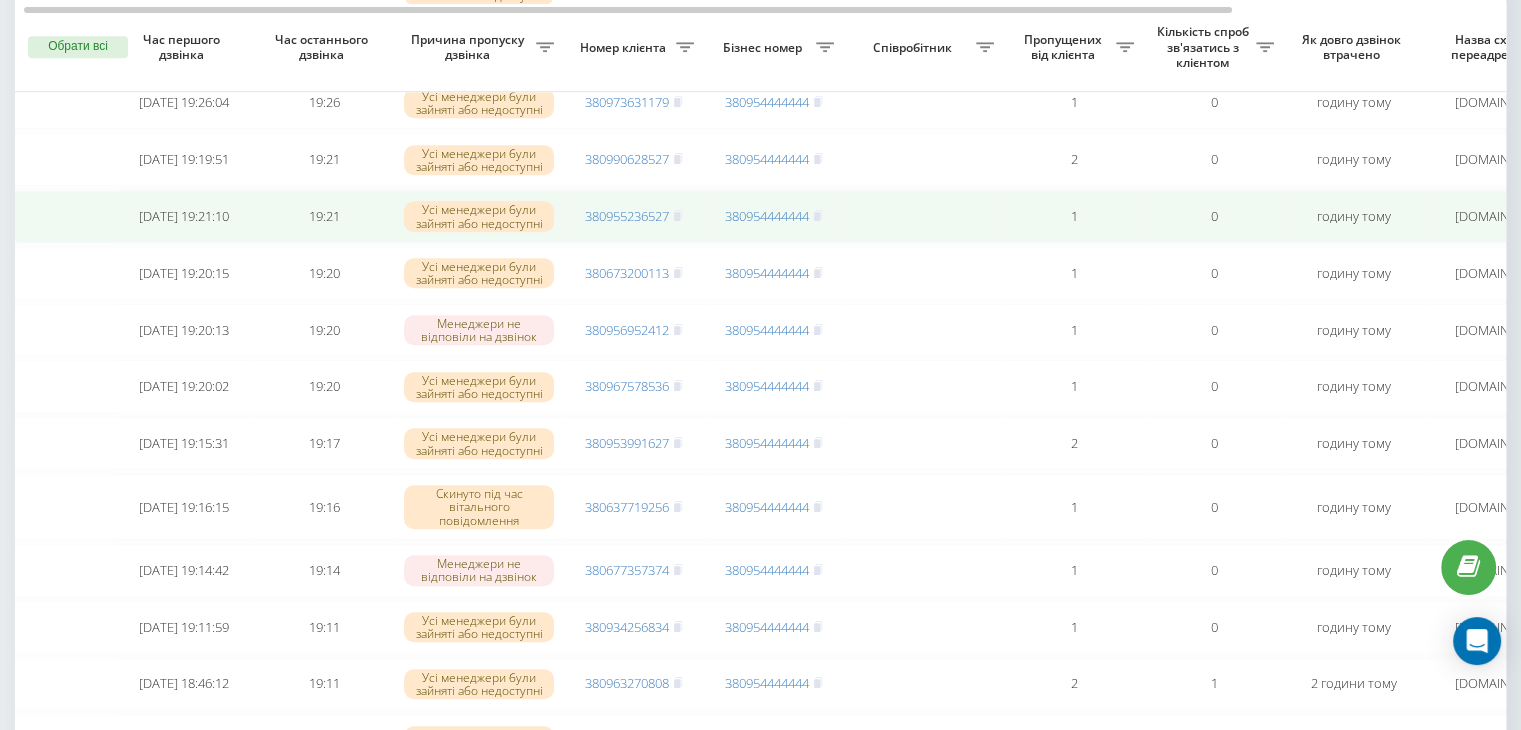 scroll, scrollTop: 960, scrollLeft: 0, axis: vertical 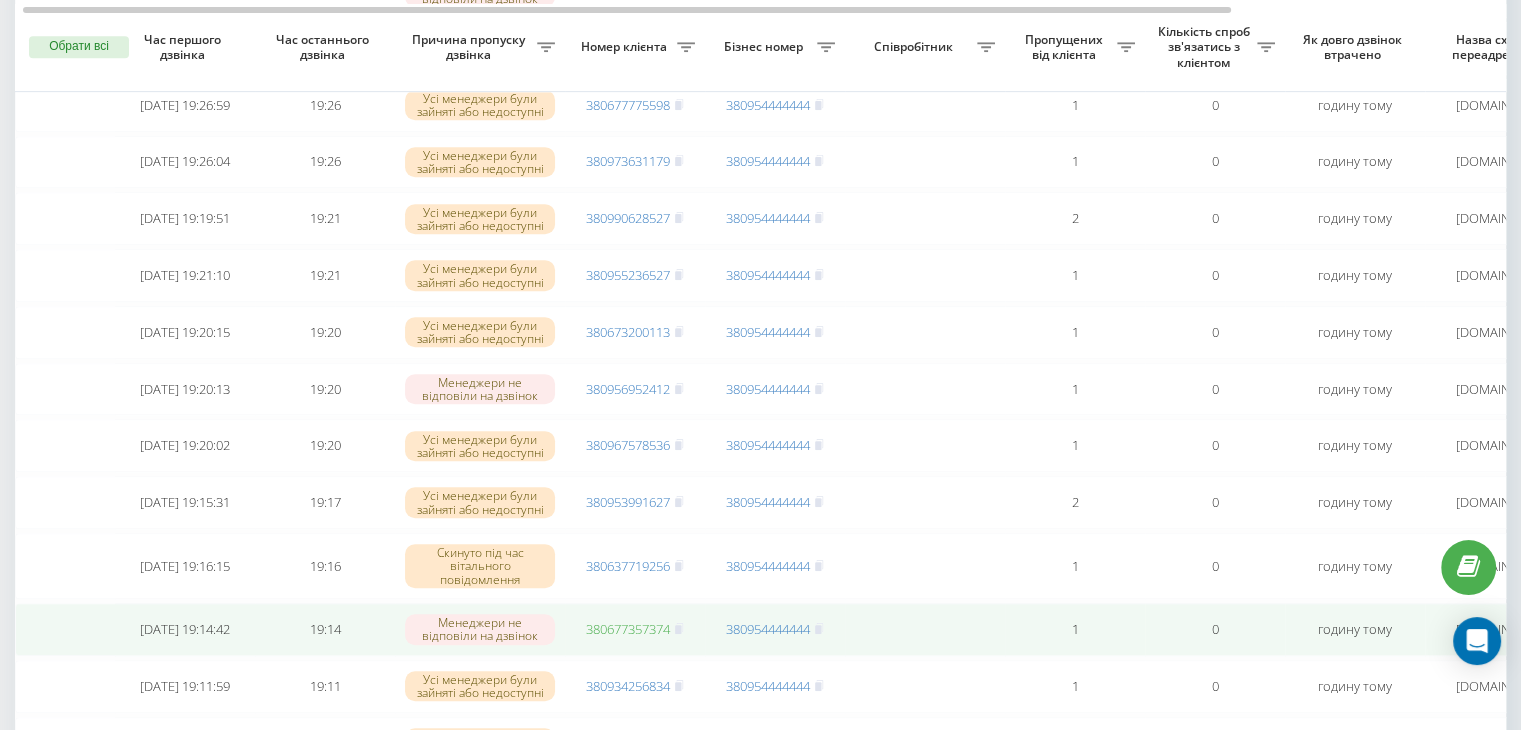 click on "380677357374" at bounding box center [628, 629] 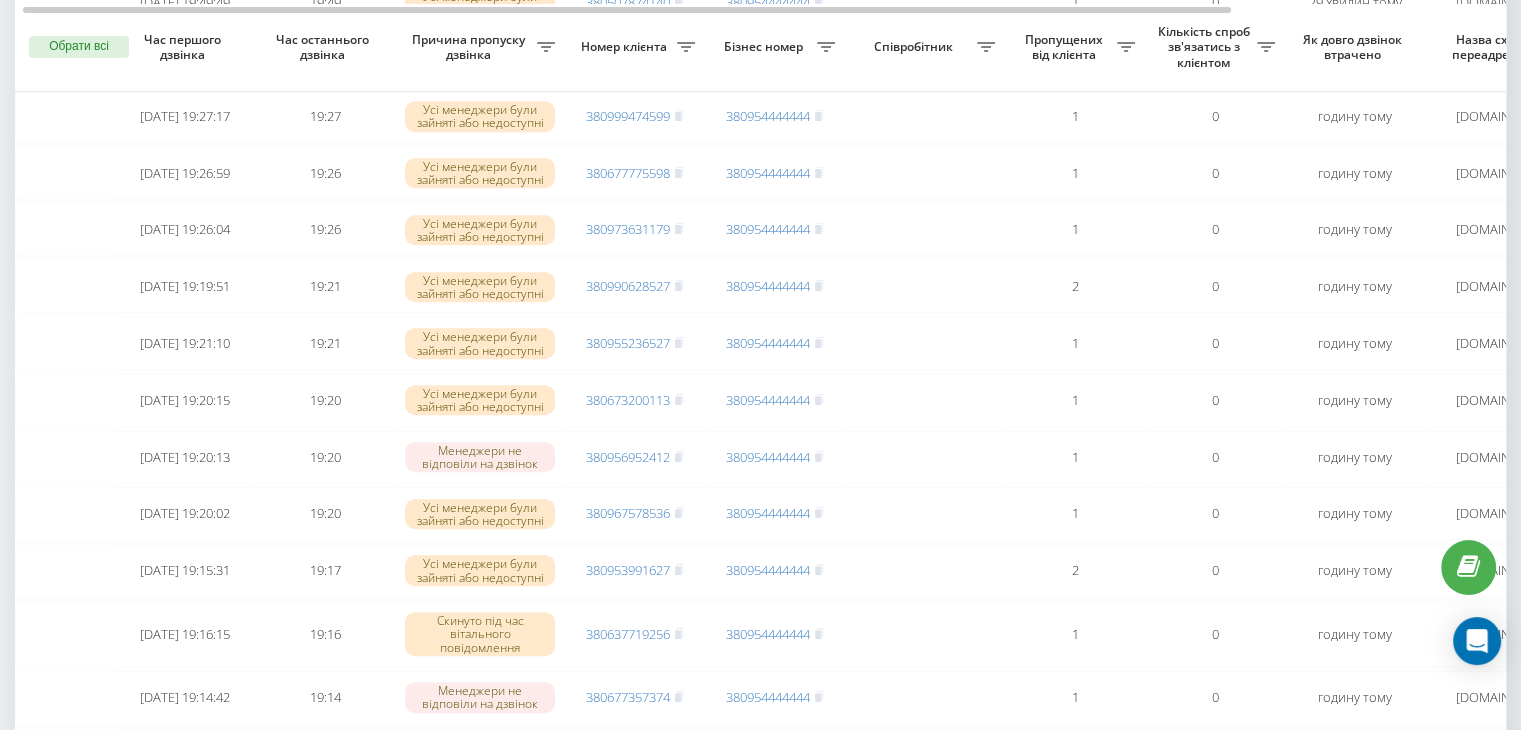 scroll, scrollTop: 868, scrollLeft: 0, axis: vertical 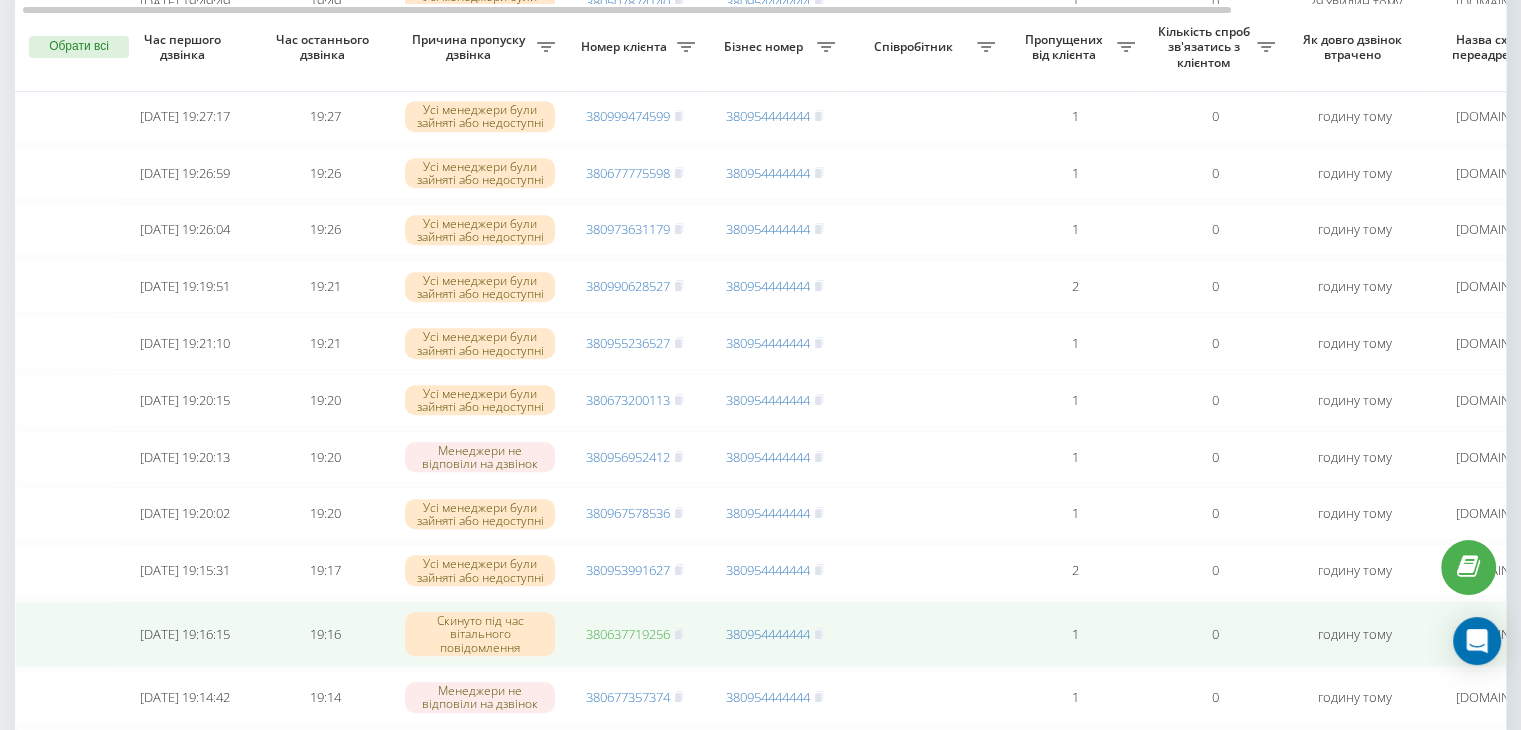 click on "380637719256" at bounding box center [628, 634] 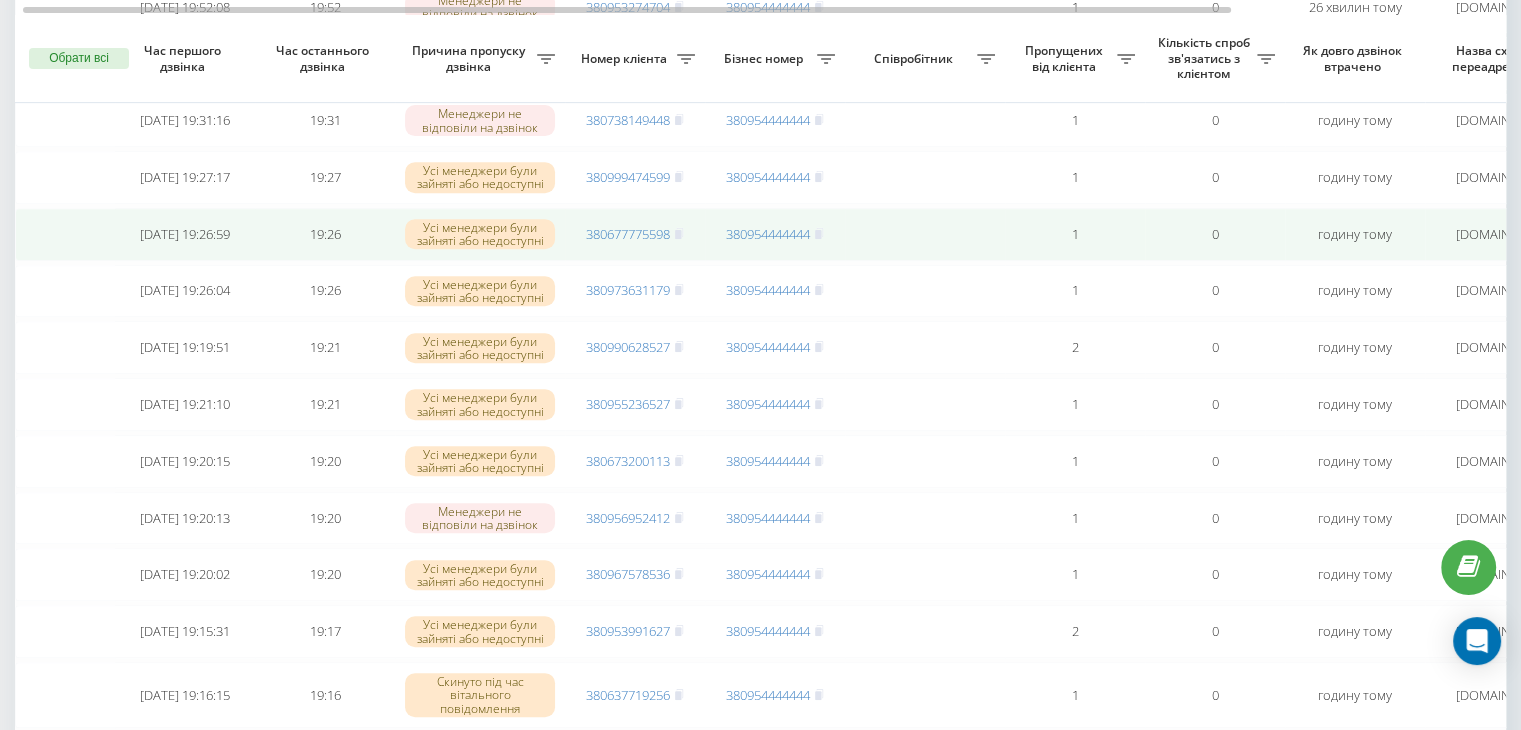 scroll, scrollTop: 799, scrollLeft: 0, axis: vertical 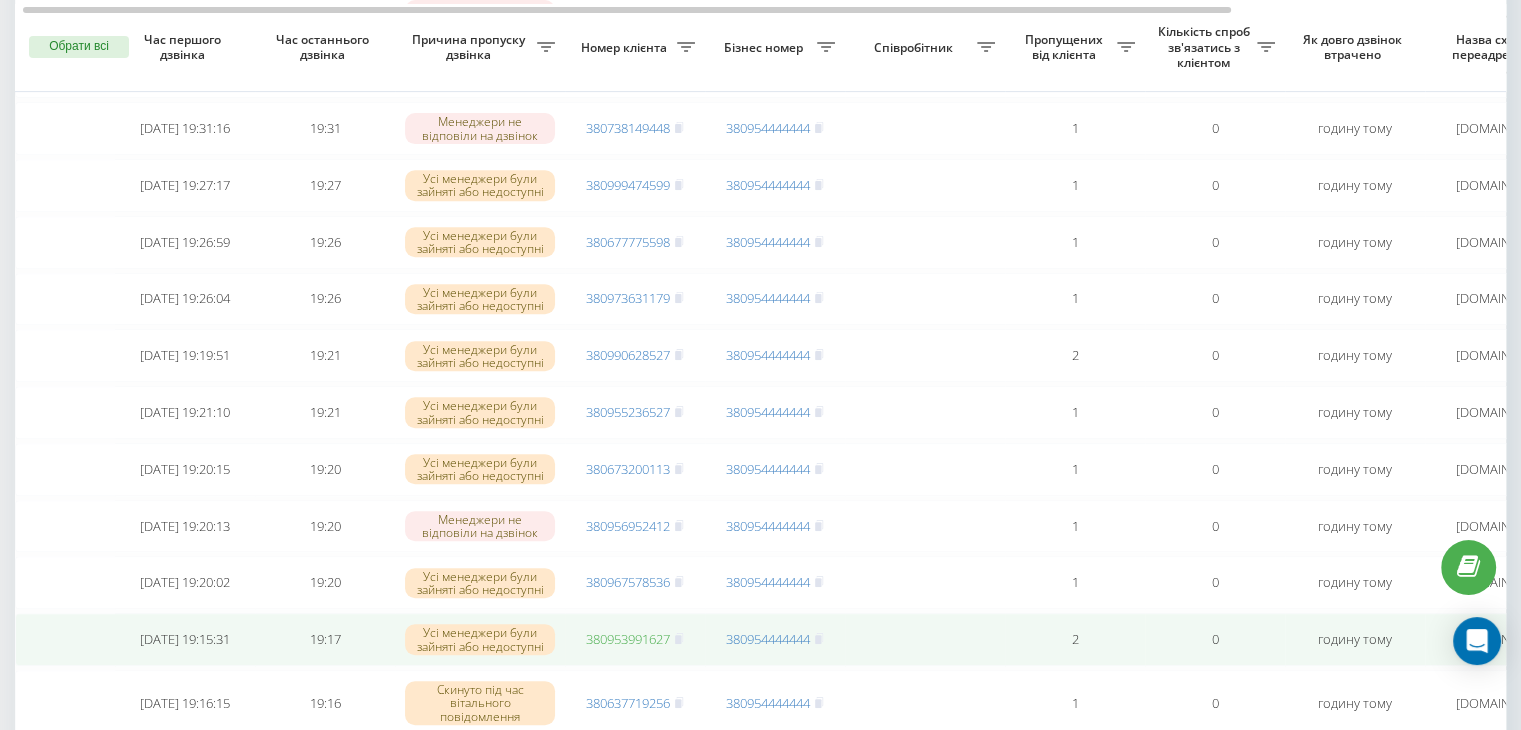 click on "380953991627" at bounding box center [628, 639] 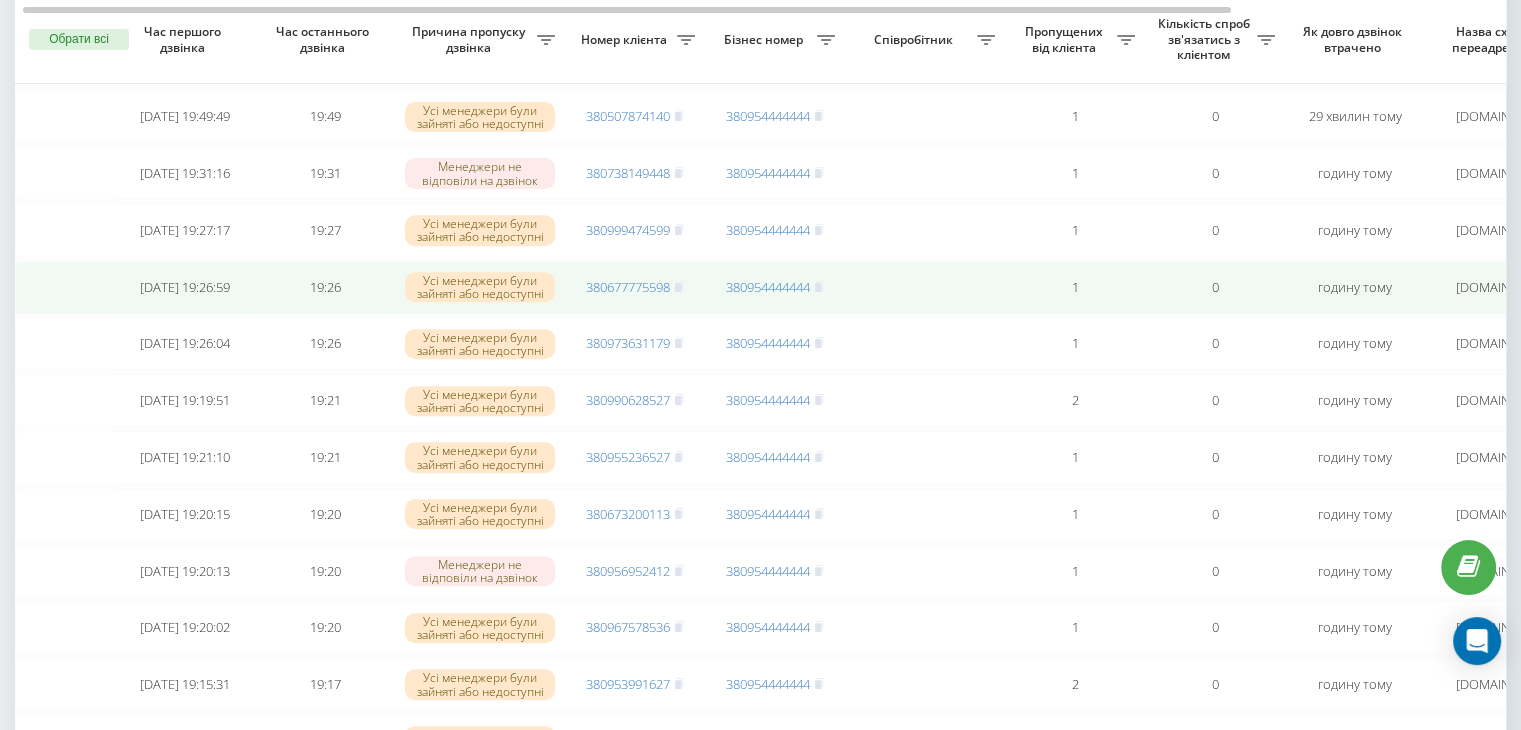 scroll, scrollTop: 746, scrollLeft: 0, axis: vertical 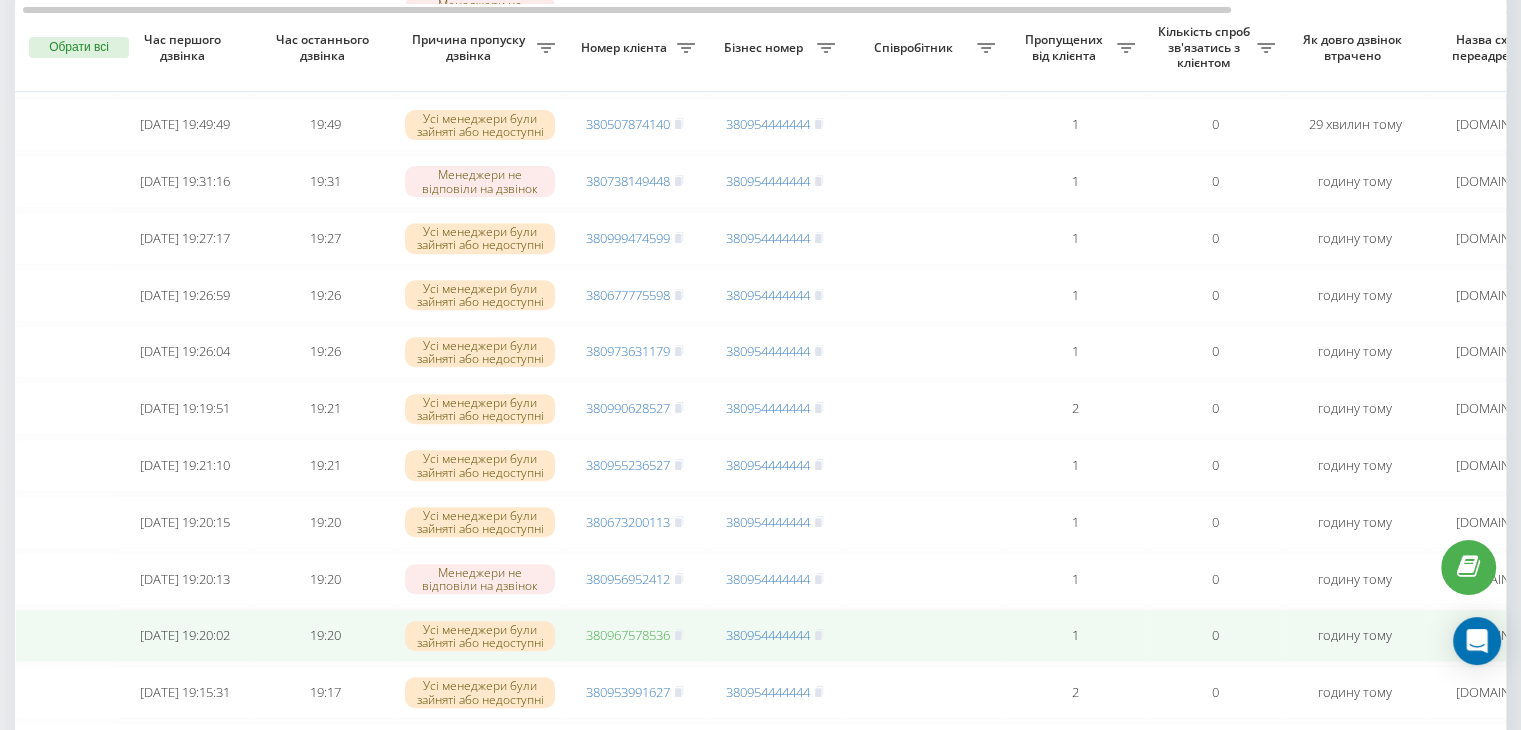 click on "380967578536" at bounding box center (628, 635) 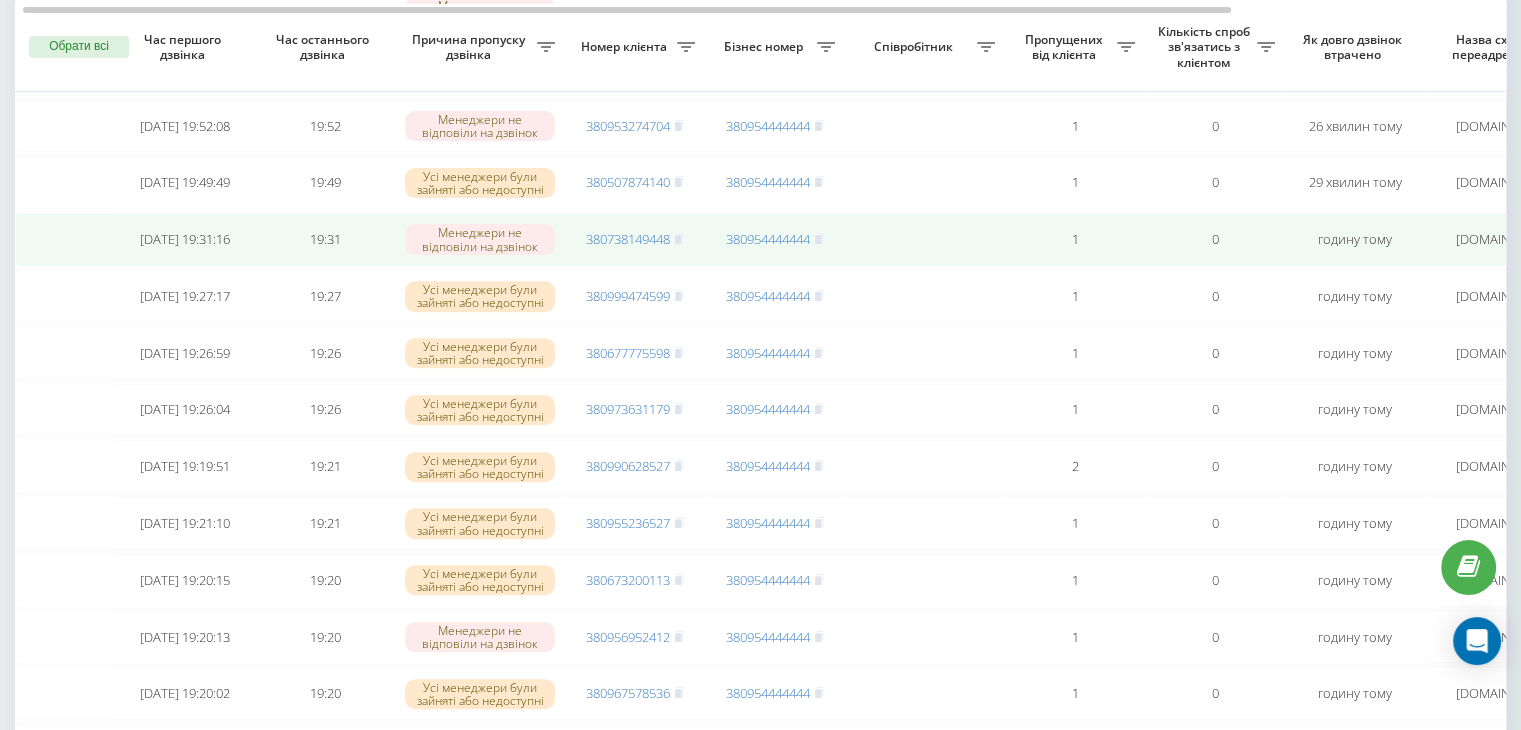 scroll, scrollTop: 688, scrollLeft: 0, axis: vertical 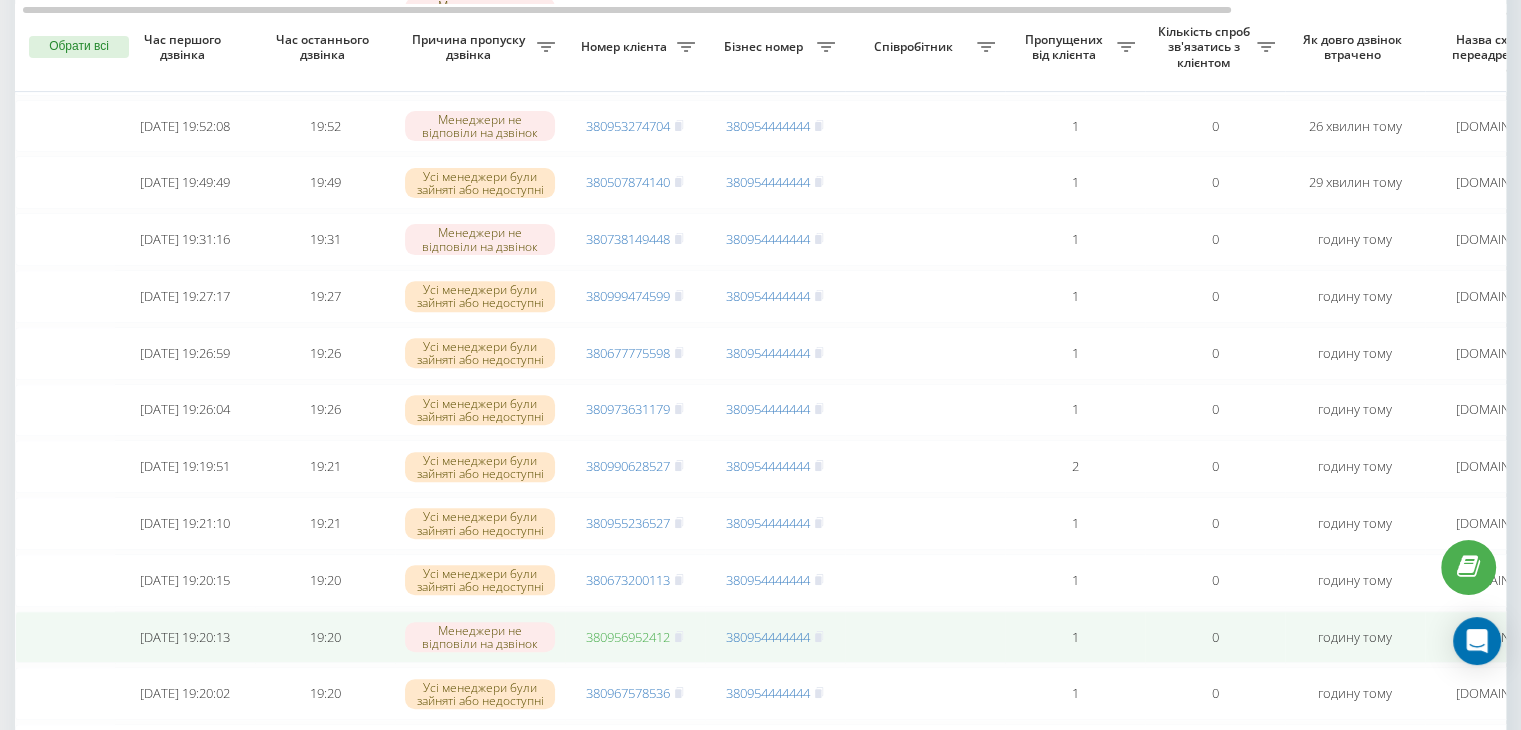 click on "380956952412" at bounding box center [628, 637] 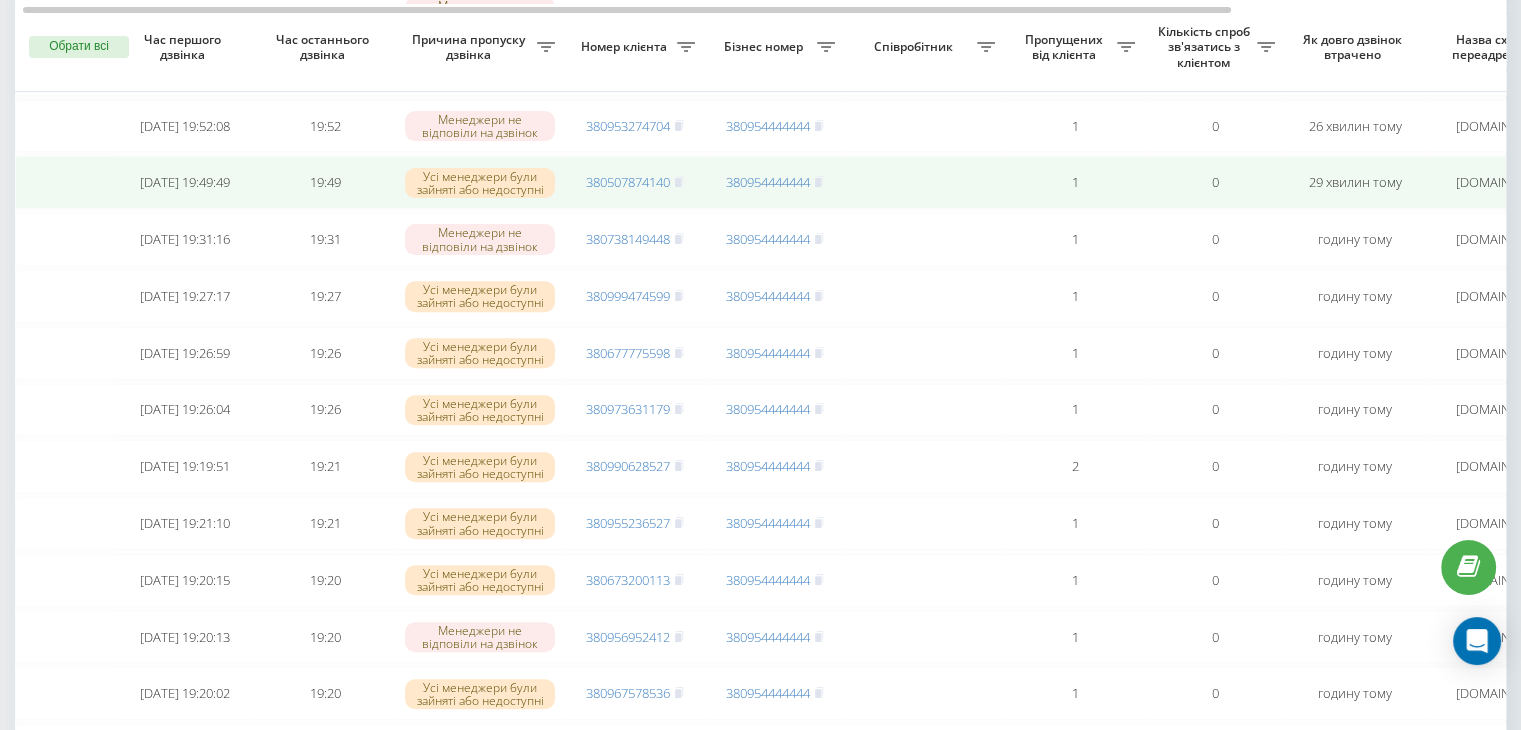 scroll, scrollTop: 655, scrollLeft: 0, axis: vertical 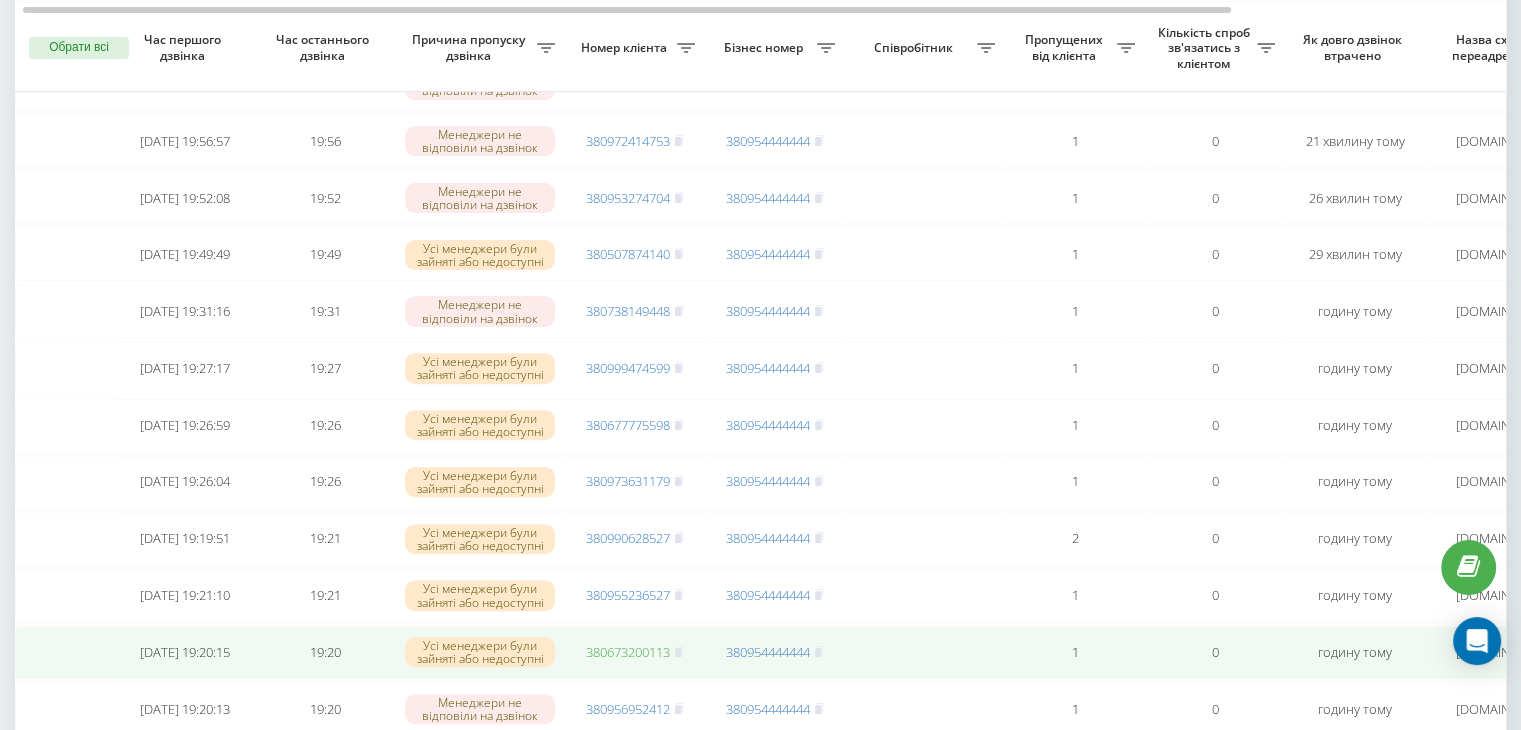 click on "380673200113" at bounding box center (628, 652) 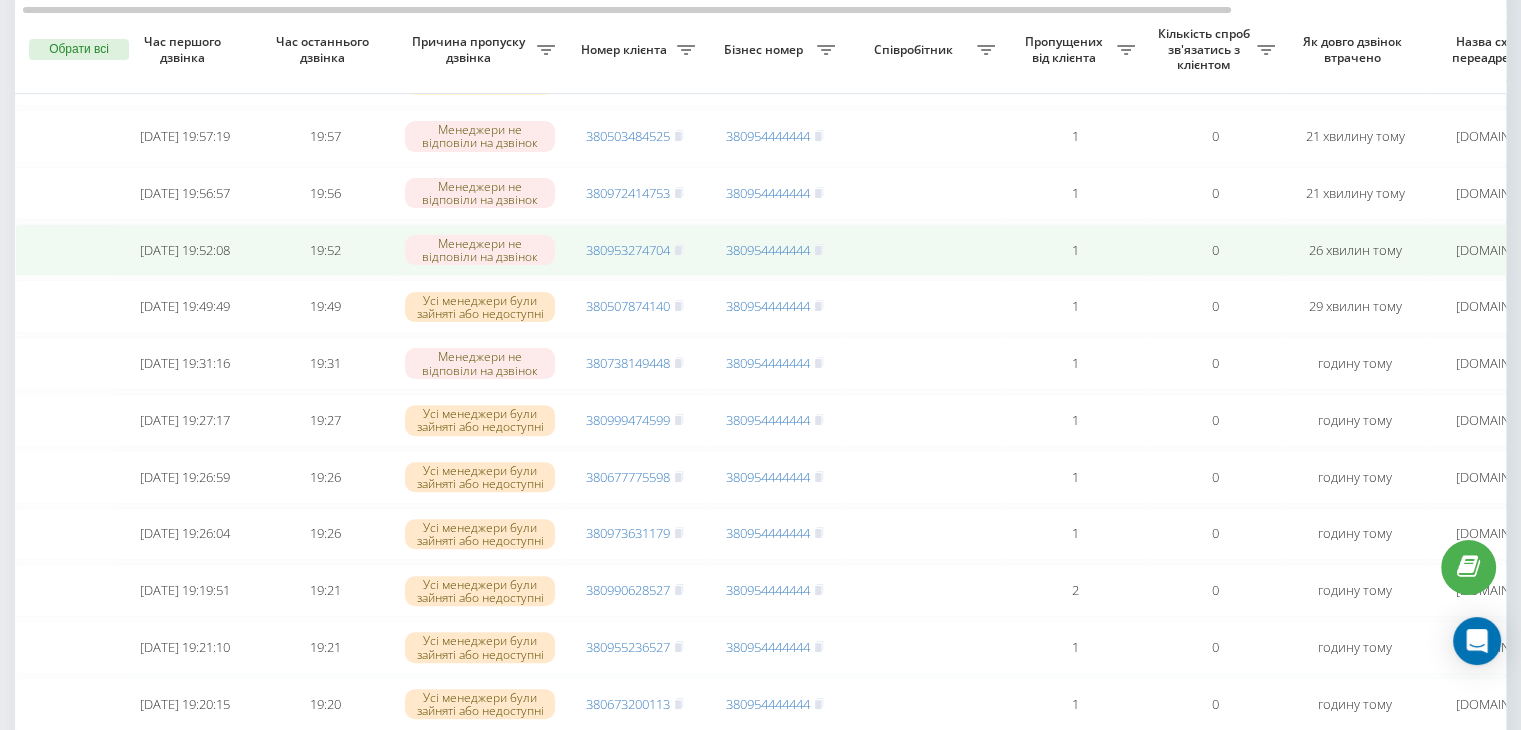 scroll, scrollTop: 566, scrollLeft: 0, axis: vertical 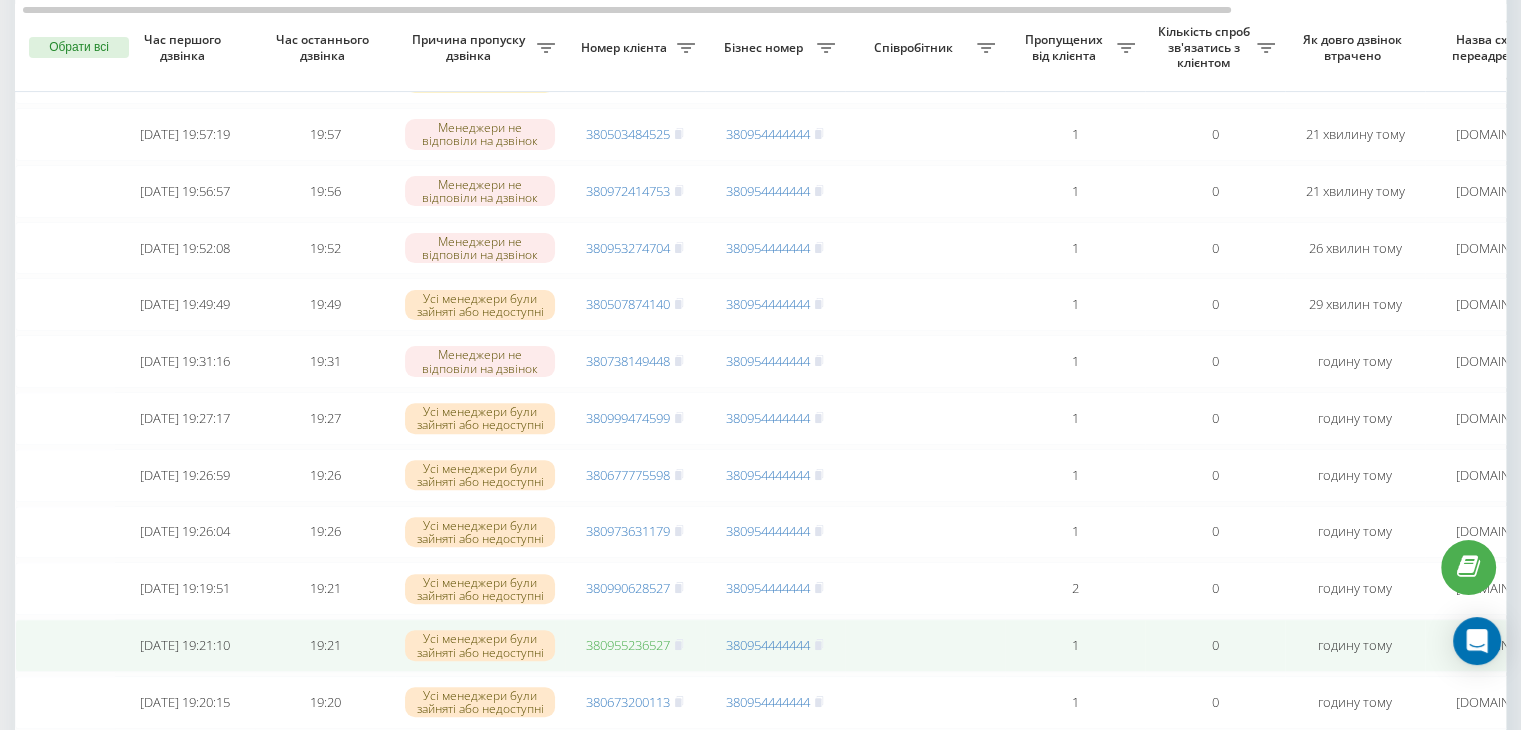 click on "380955236527" at bounding box center (628, 645) 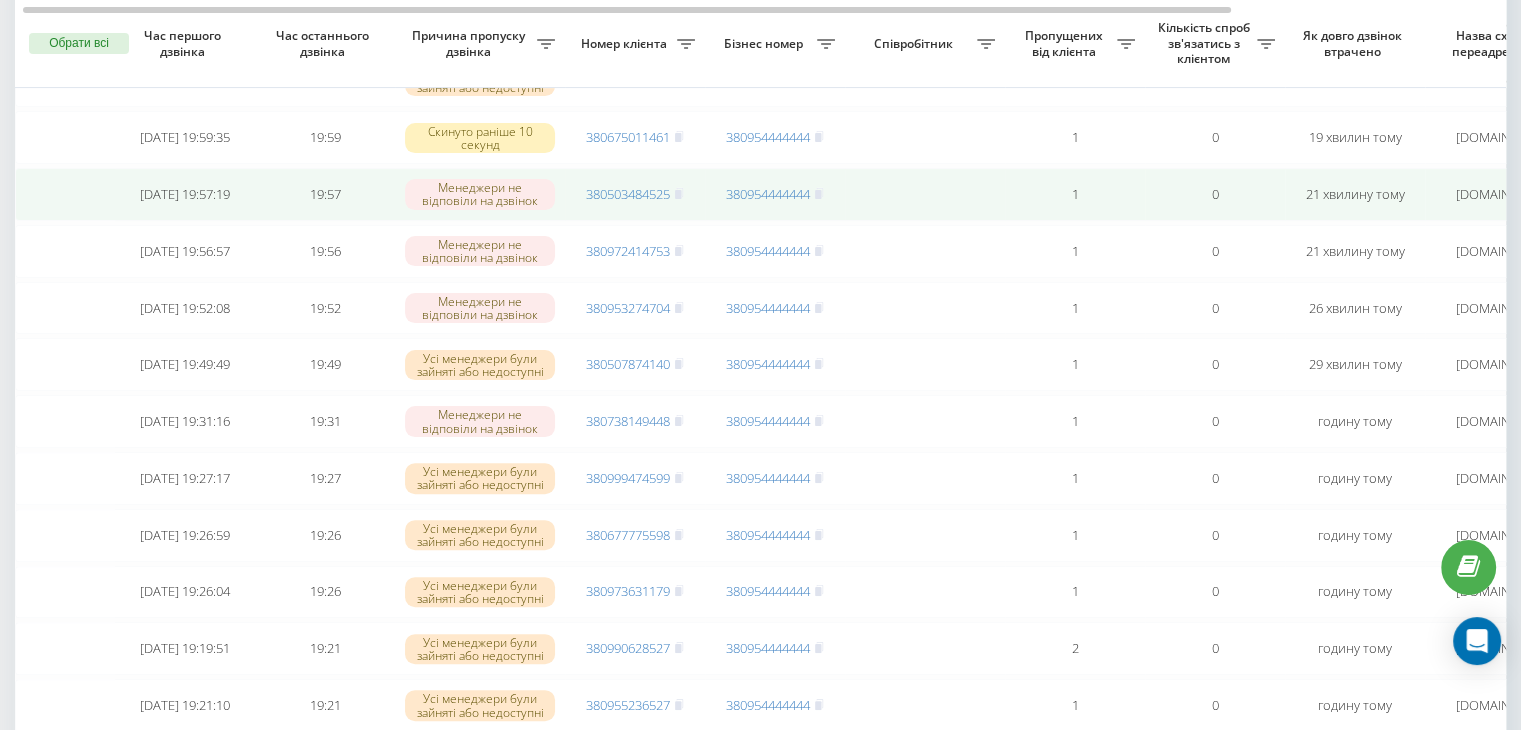 scroll, scrollTop: 498, scrollLeft: 0, axis: vertical 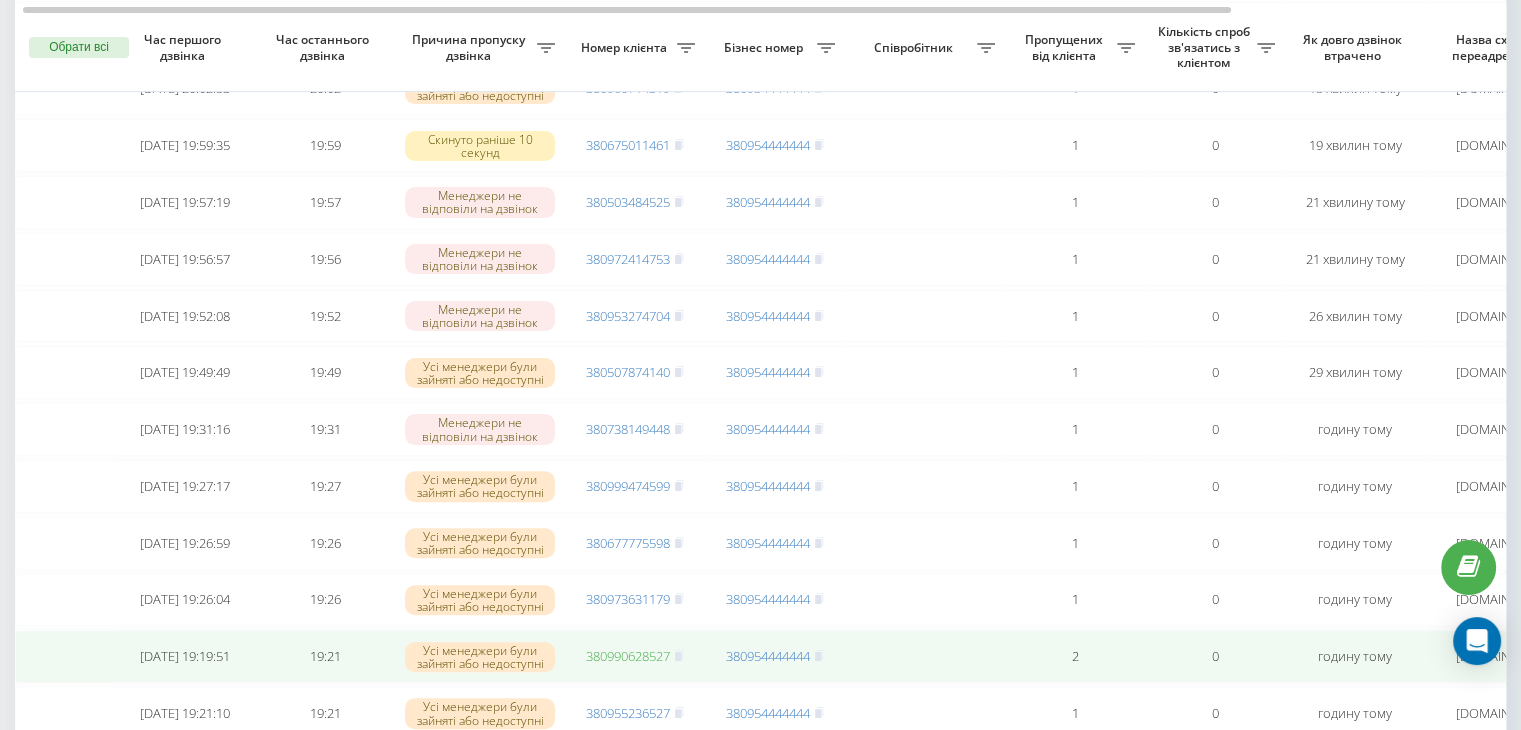 click on "380990628527" at bounding box center [628, 656] 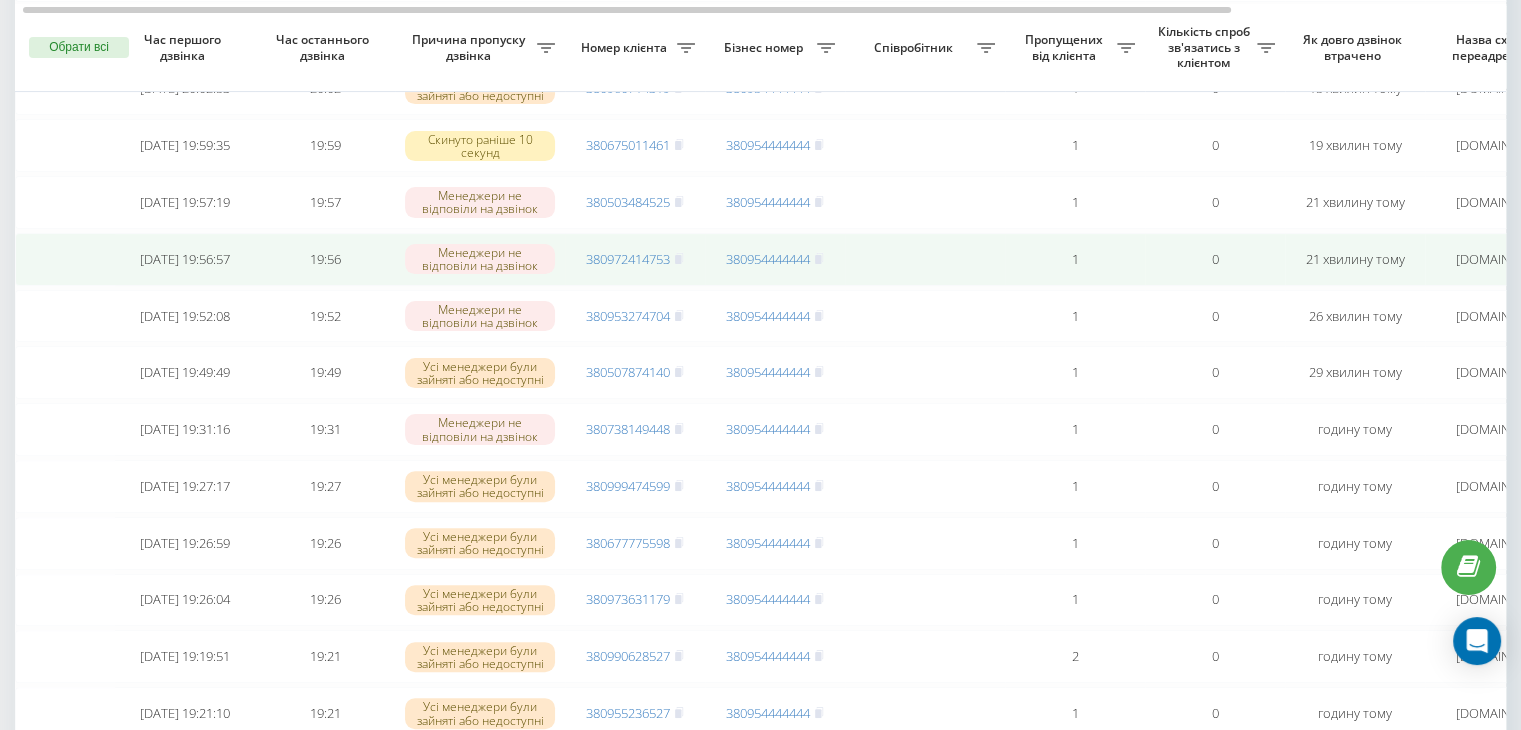 scroll, scrollTop: 463, scrollLeft: 0, axis: vertical 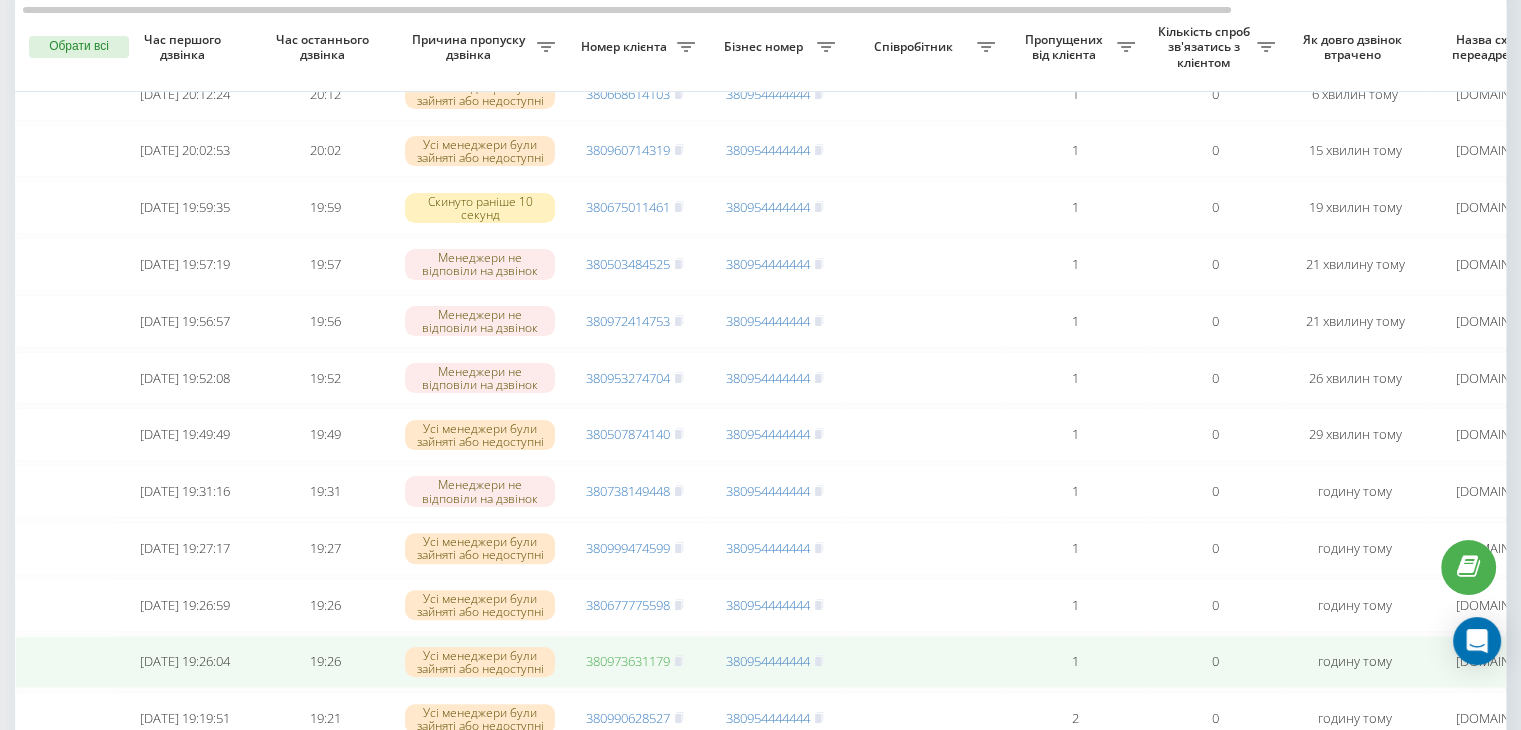 click on "380973631179" at bounding box center [628, 661] 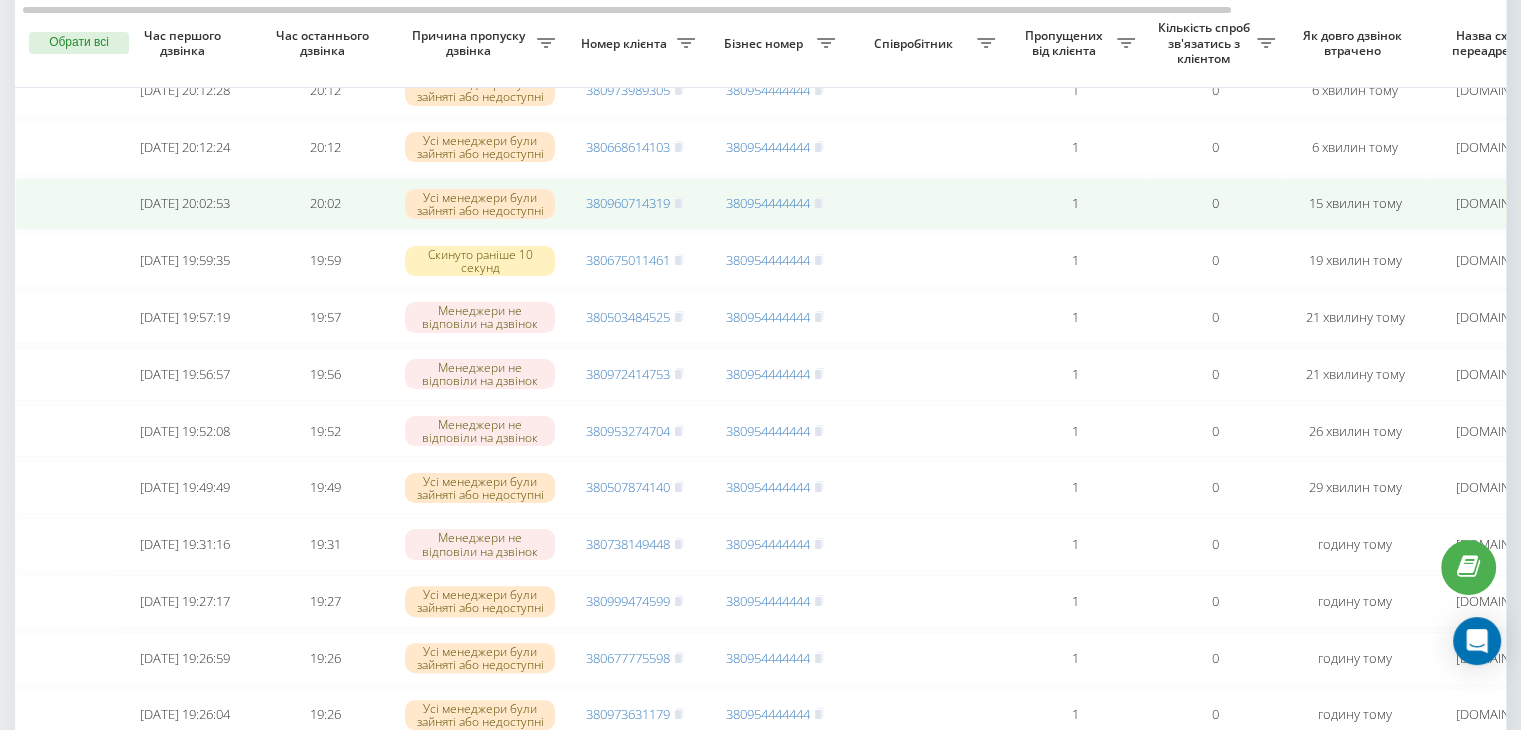 scroll, scrollTop: 370, scrollLeft: 0, axis: vertical 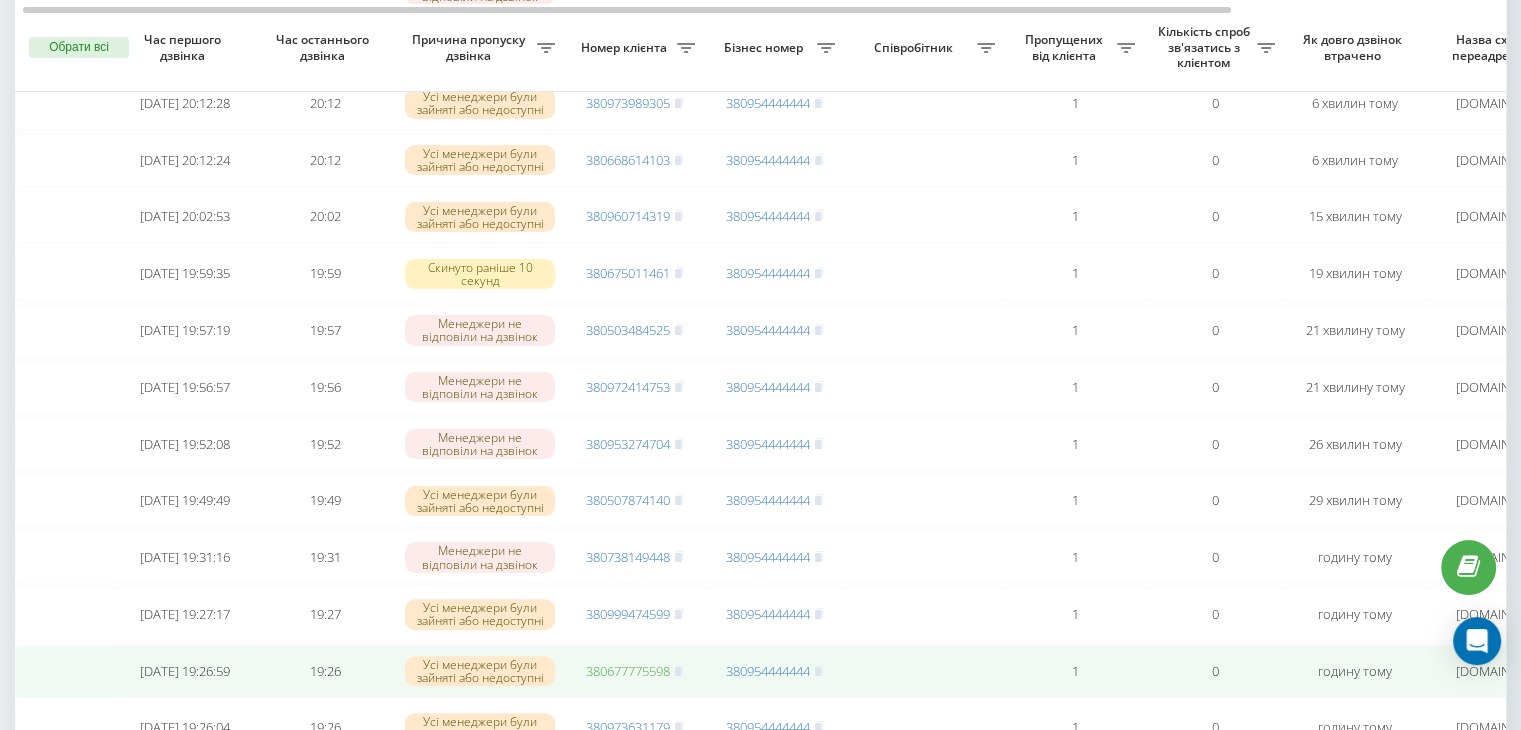 click on "380677775598" at bounding box center (628, 671) 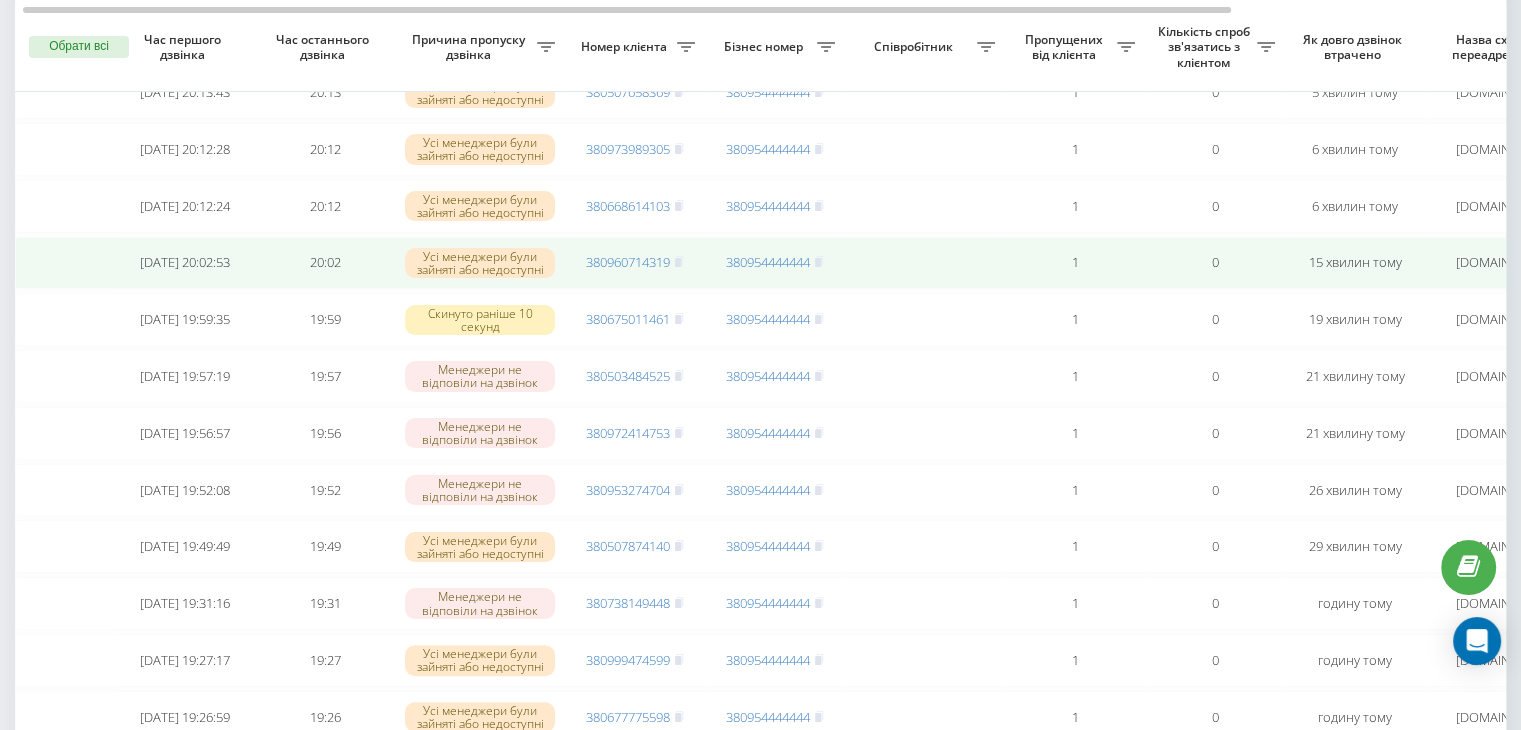 scroll, scrollTop: 322, scrollLeft: 0, axis: vertical 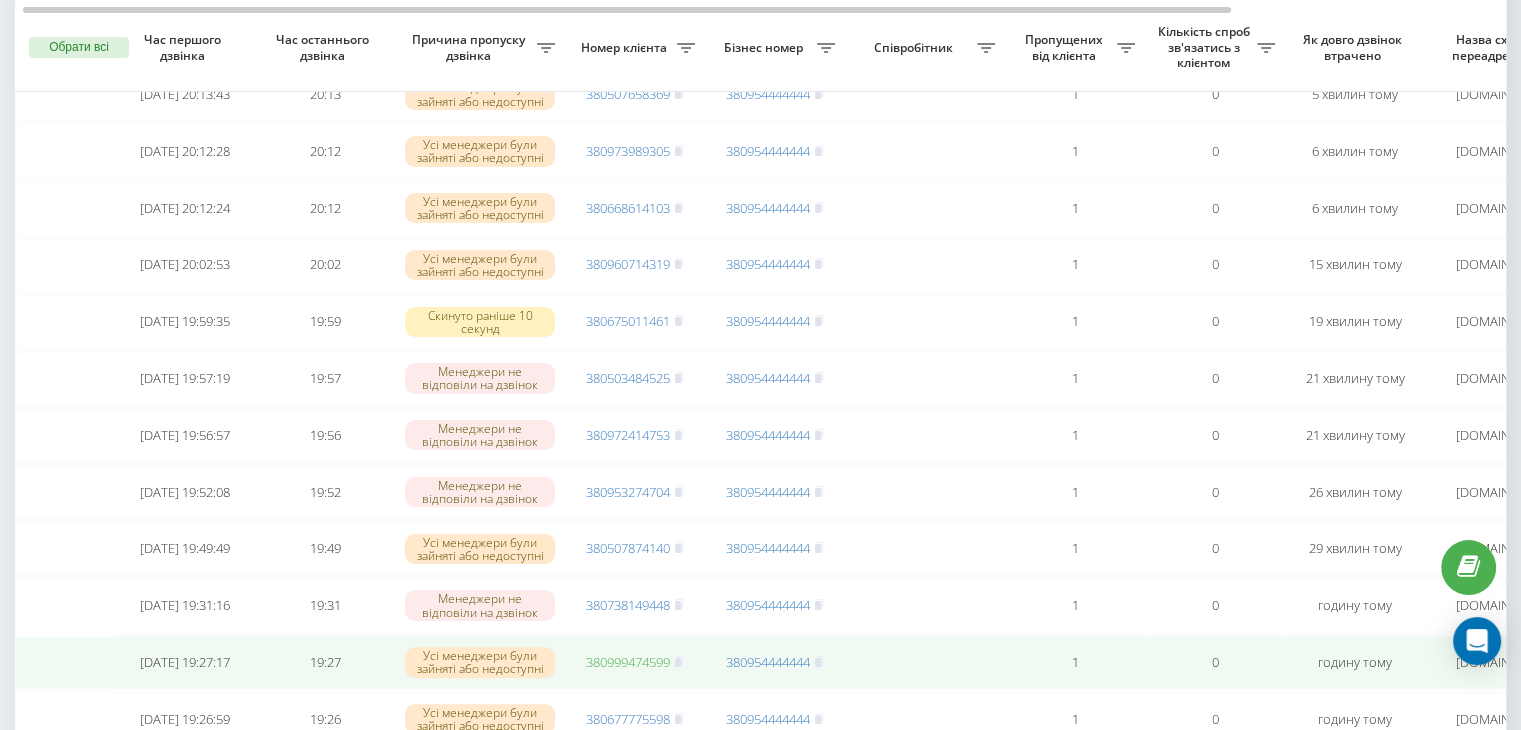 click on "380999474599" at bounding box center [628, 662] 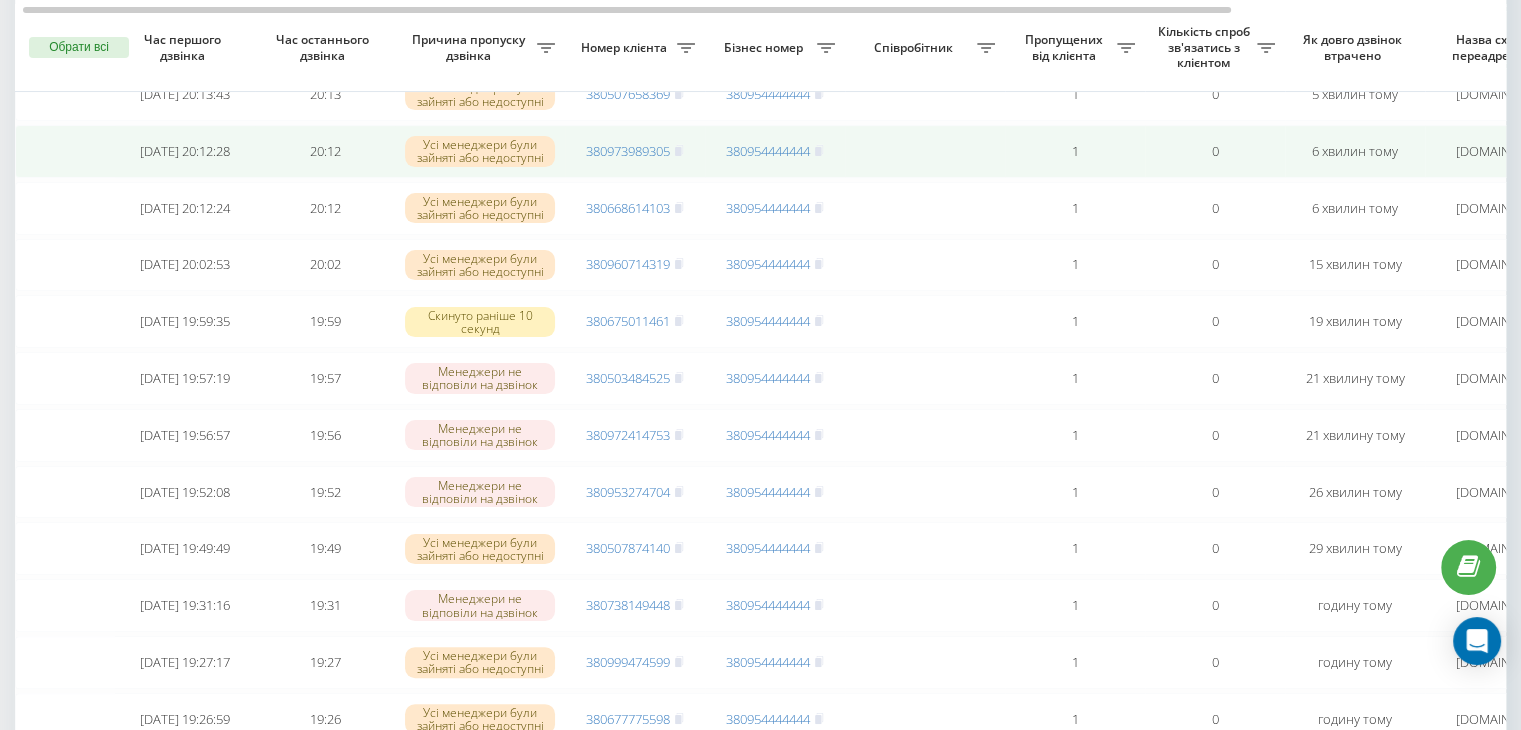scroll, scrollTop: 0, scrollLeft: 0, axis: both 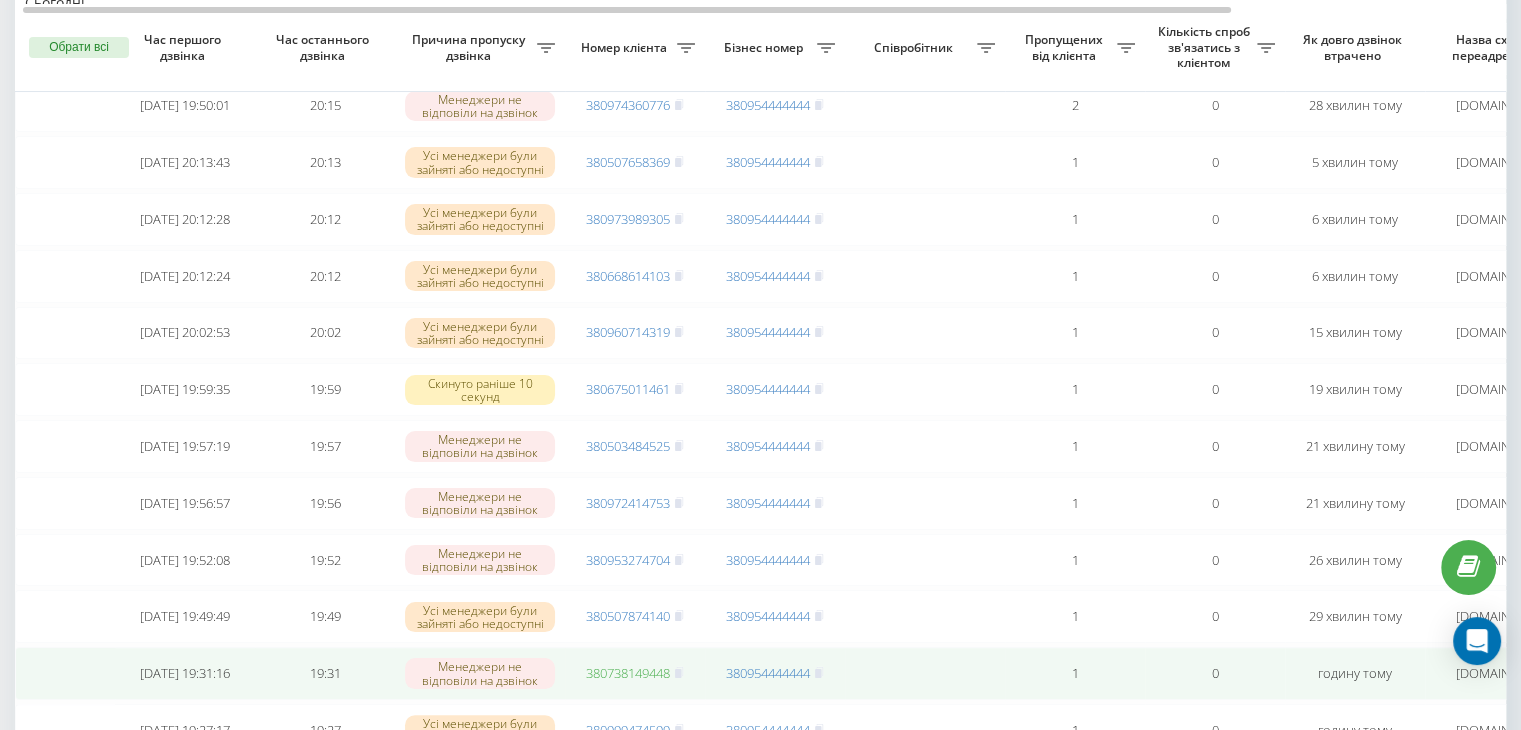 click on "380738149448" at bounding box center (628, 673) 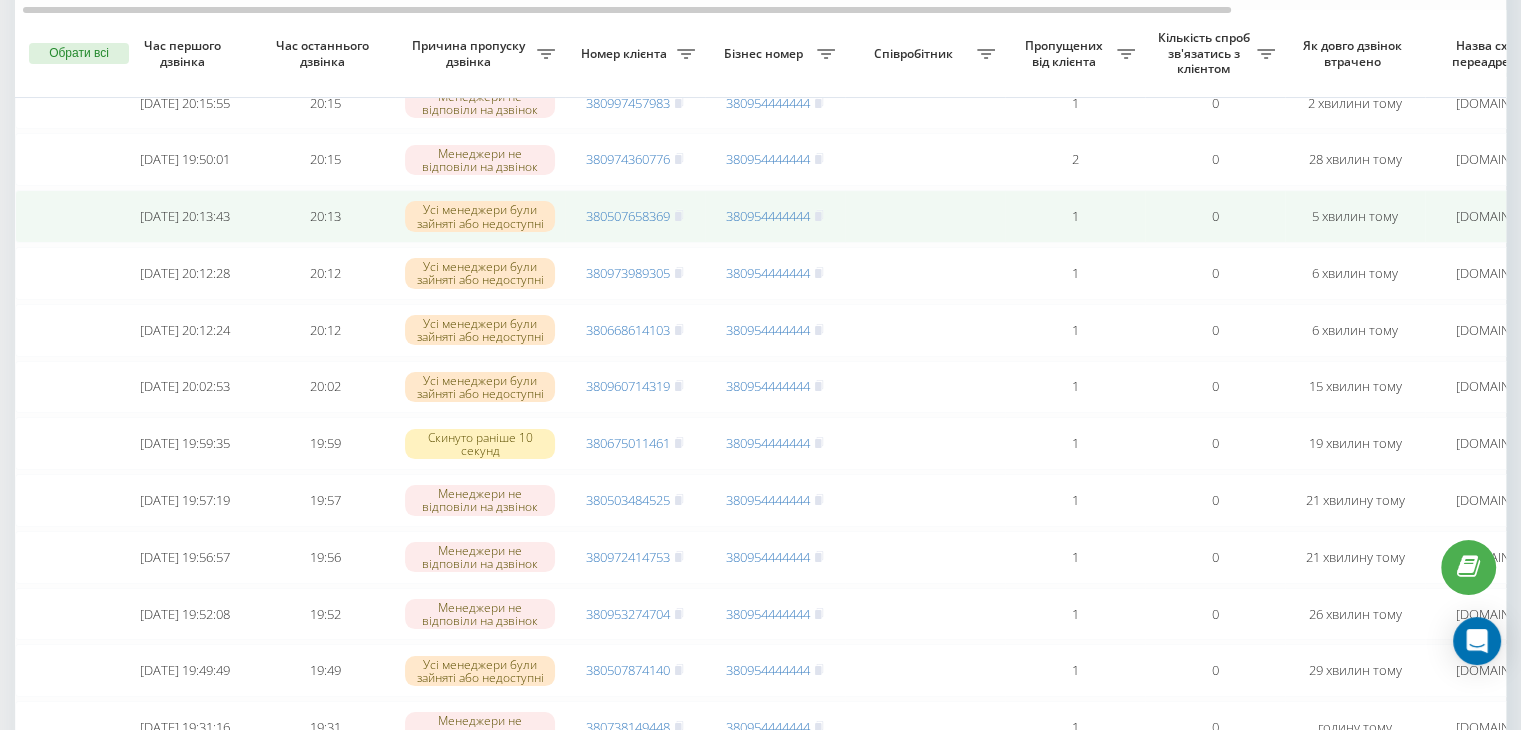 scroll, scrollTop: 192, scrollLeft: 0, axis: vertical 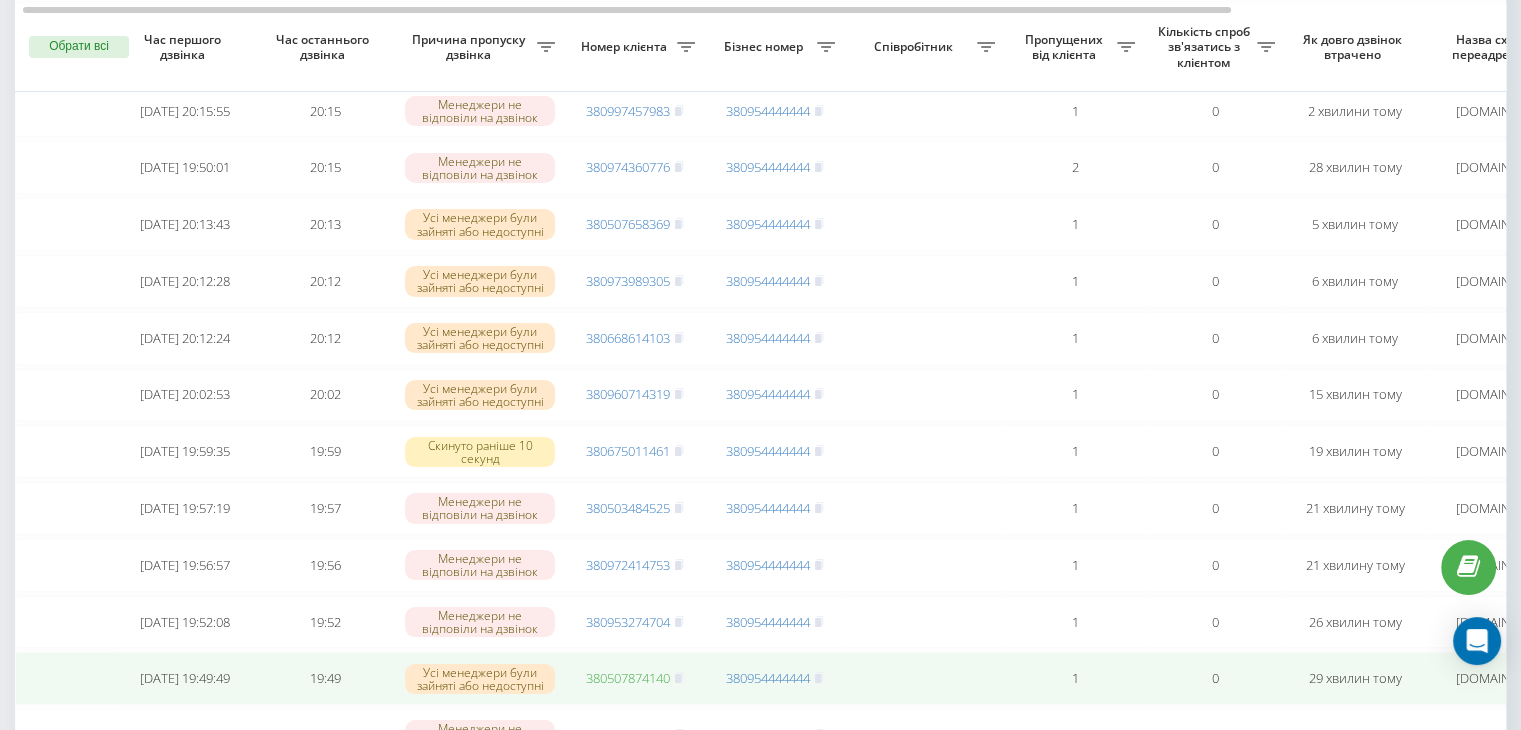click on "380507874140" at bounding box center (628, 678) 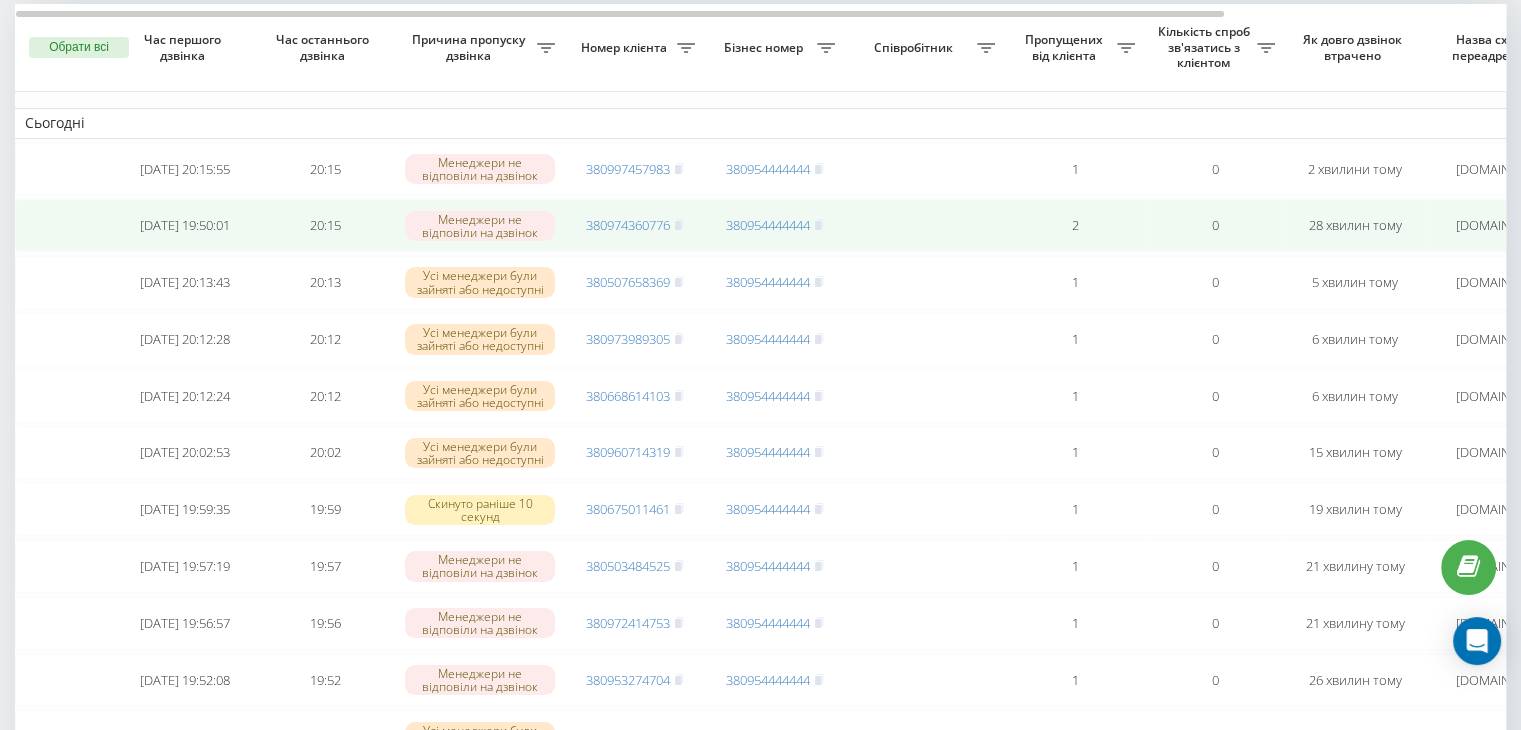 scroll, scrollTop: 136, scrollLeft: 0, axis: vertical 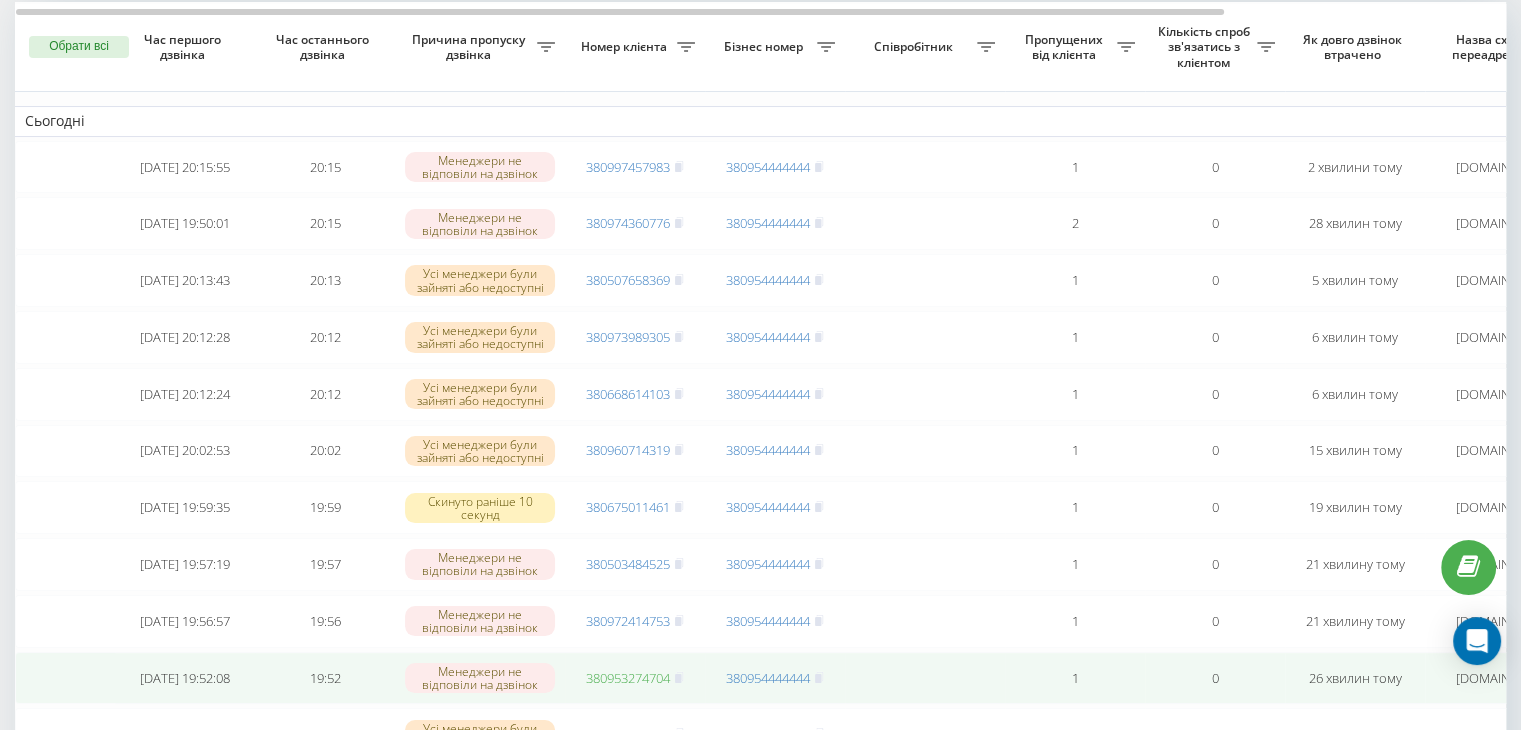 click on "380953274704" at bounding box center (628, 678) 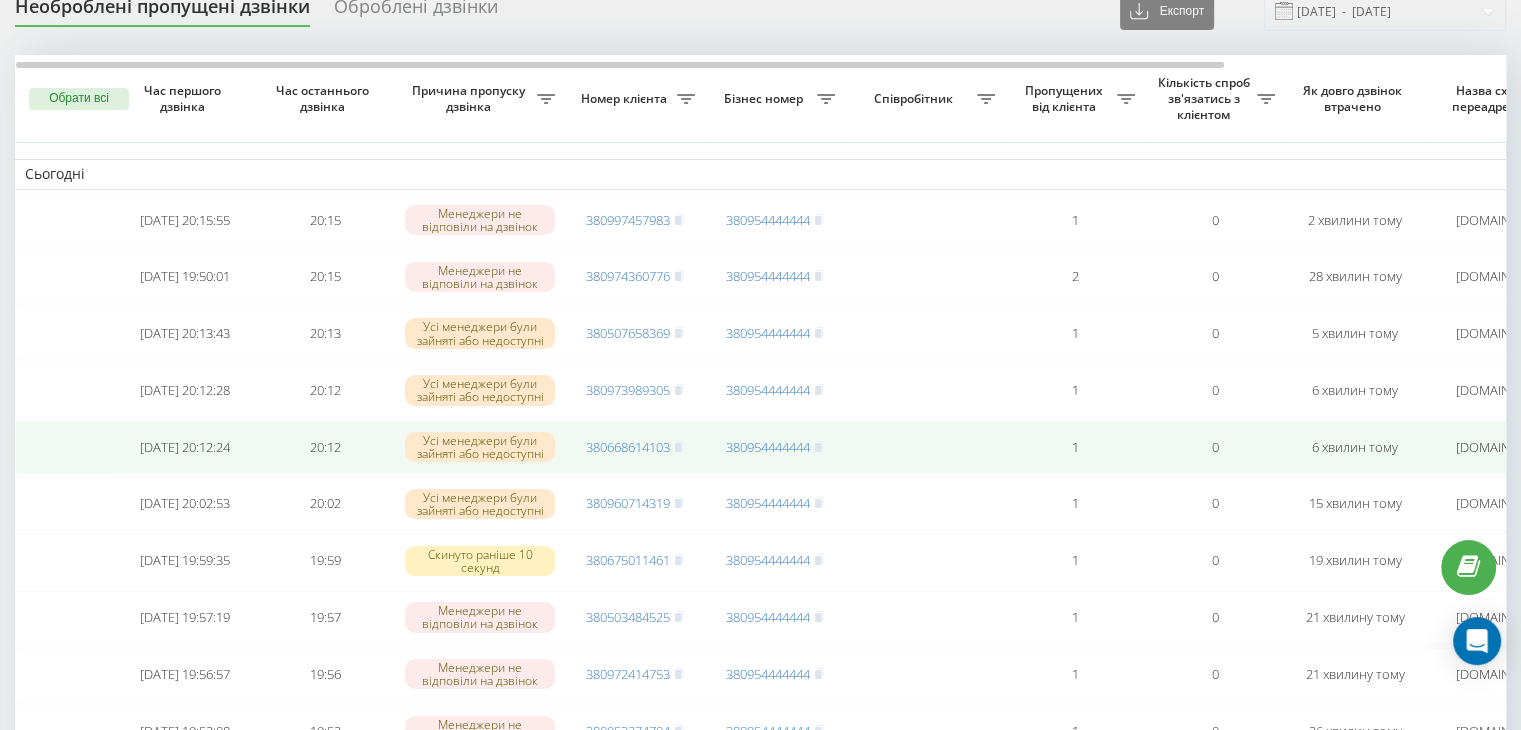 scroll, scrollTop: 84, scrollLeft: 0, axis: vertical 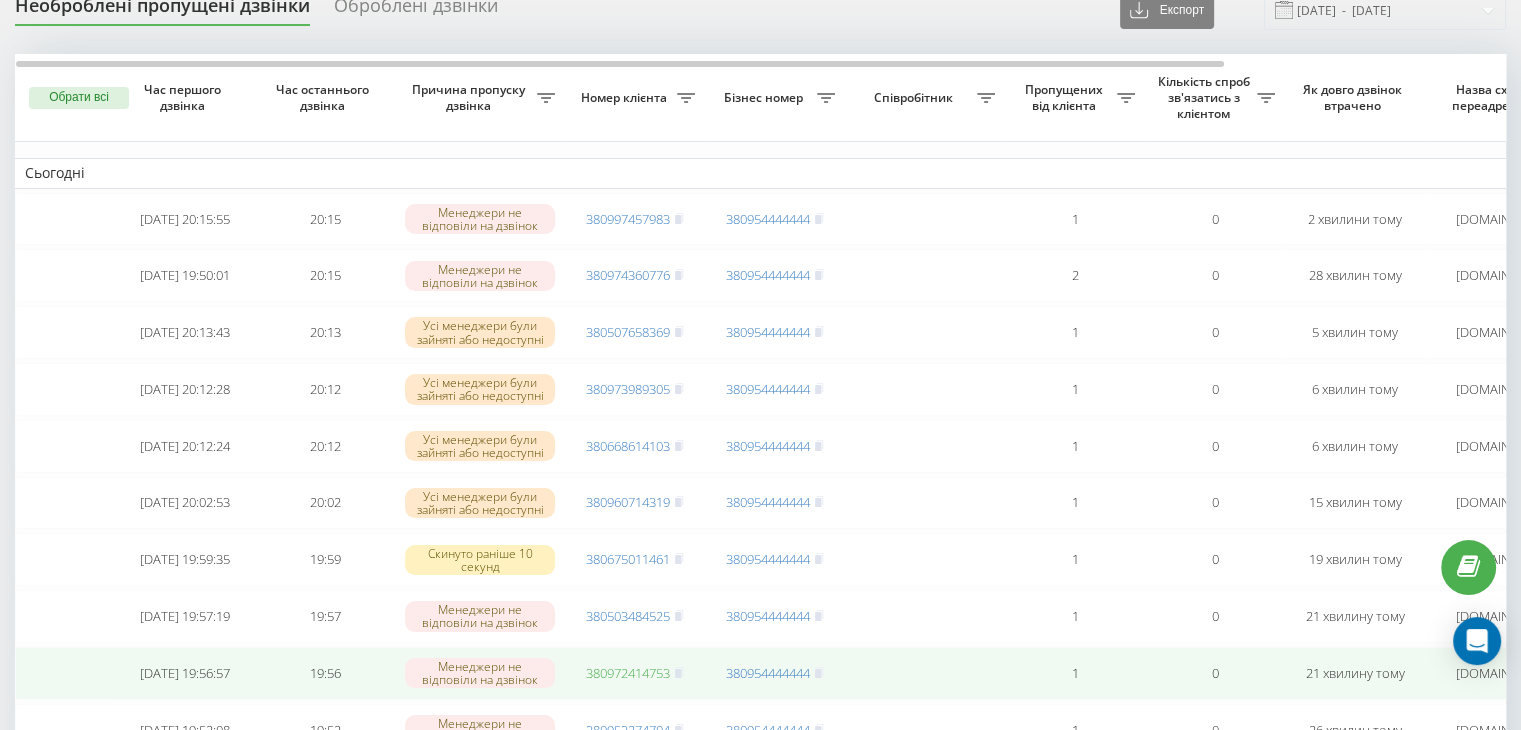 click on "380972414753" at bounding box center (628, 673) 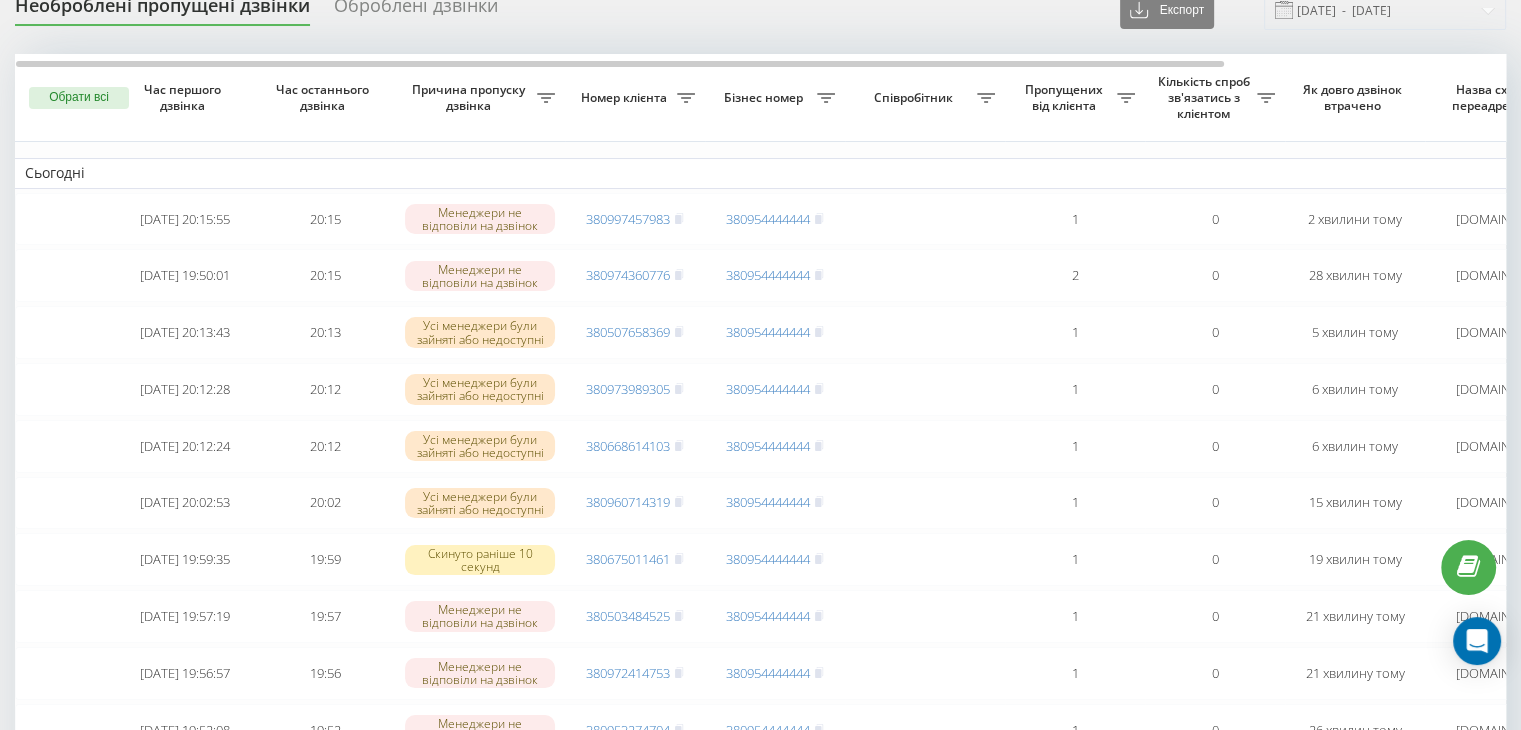 click on "Необроблені пропущені дзвінки Оброблені дзвінки Експорт .csv .xlsx [DATE]  -  [DATE]" at bounding box center (760, 10) 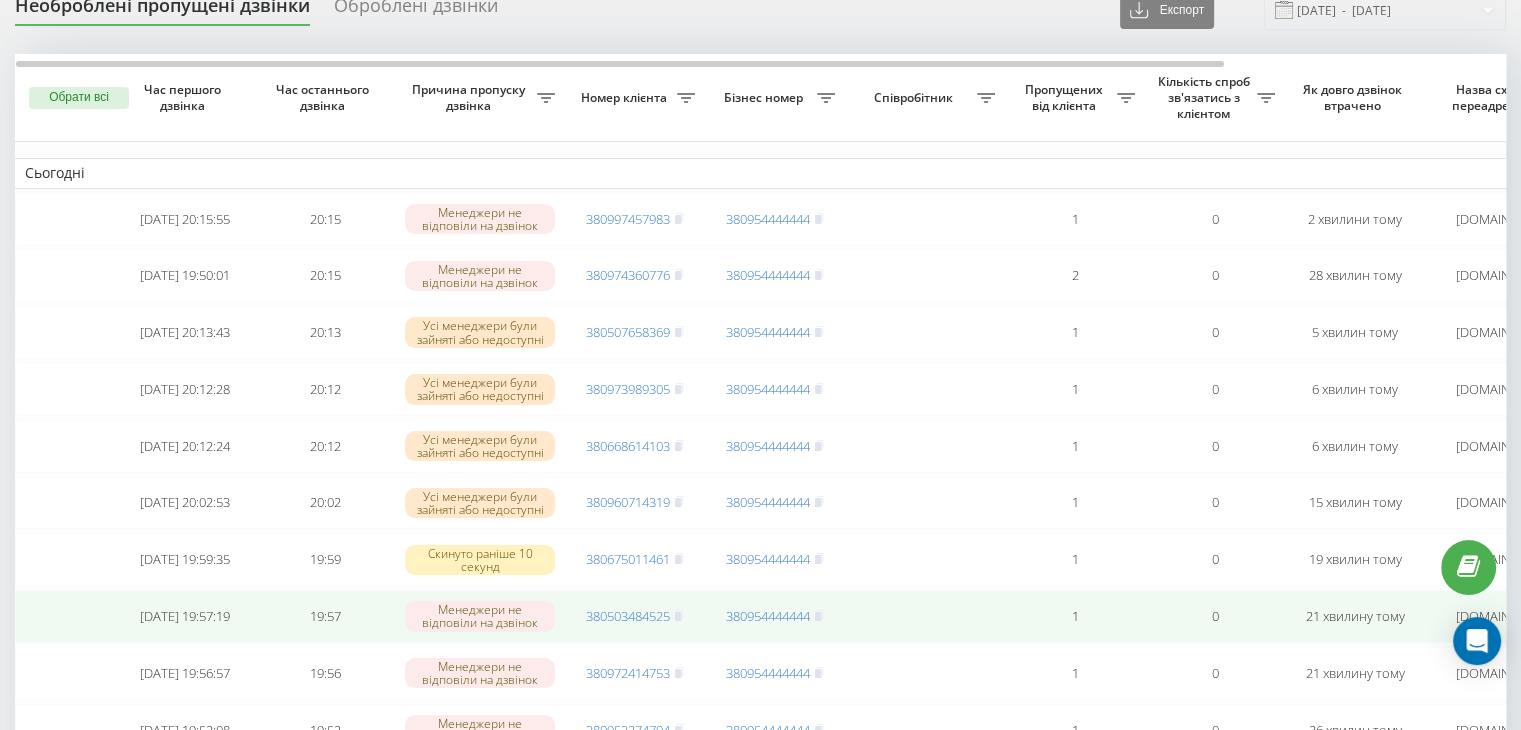 click on "380503484525" at bounding box center [635, 616] 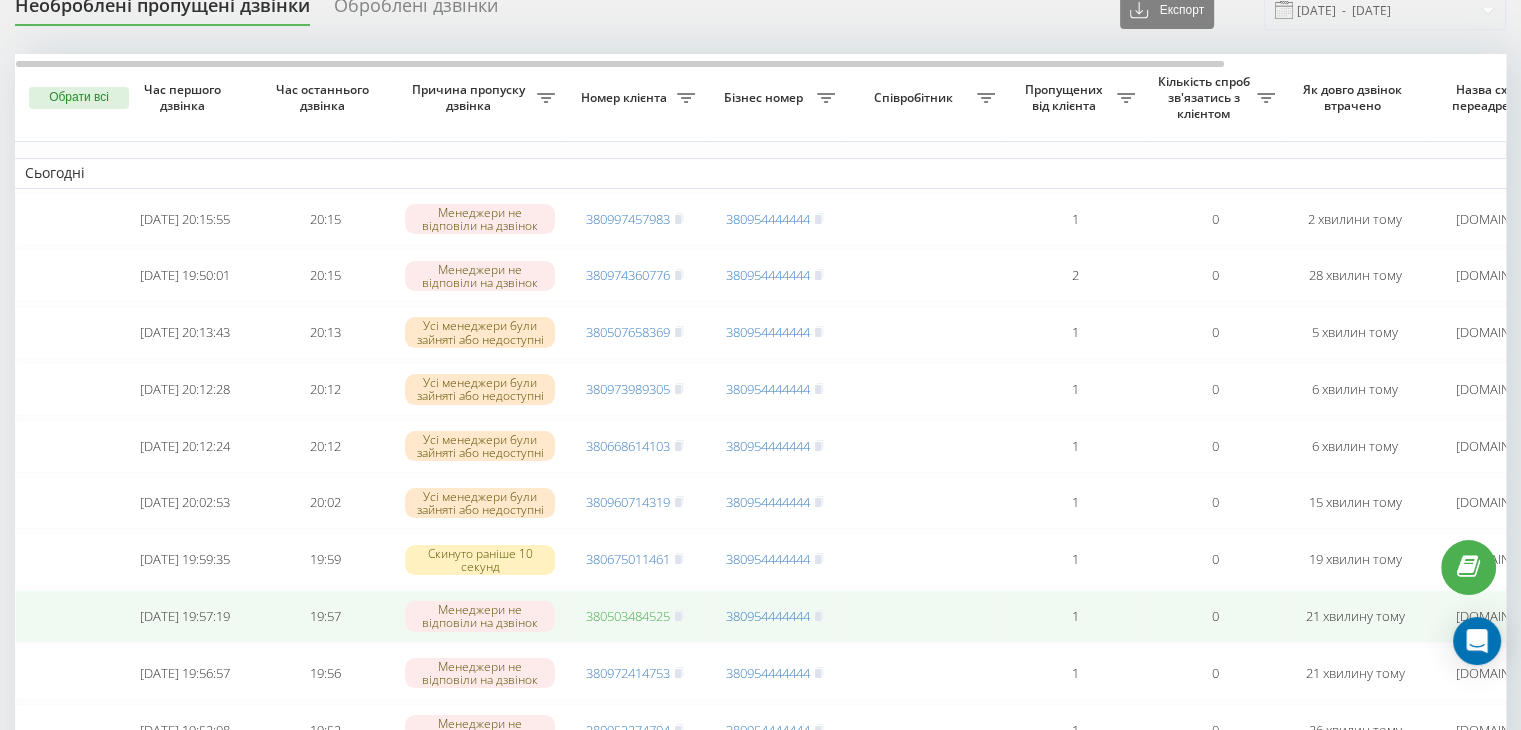 click on "380503484525" at bounding box center (628, 616) 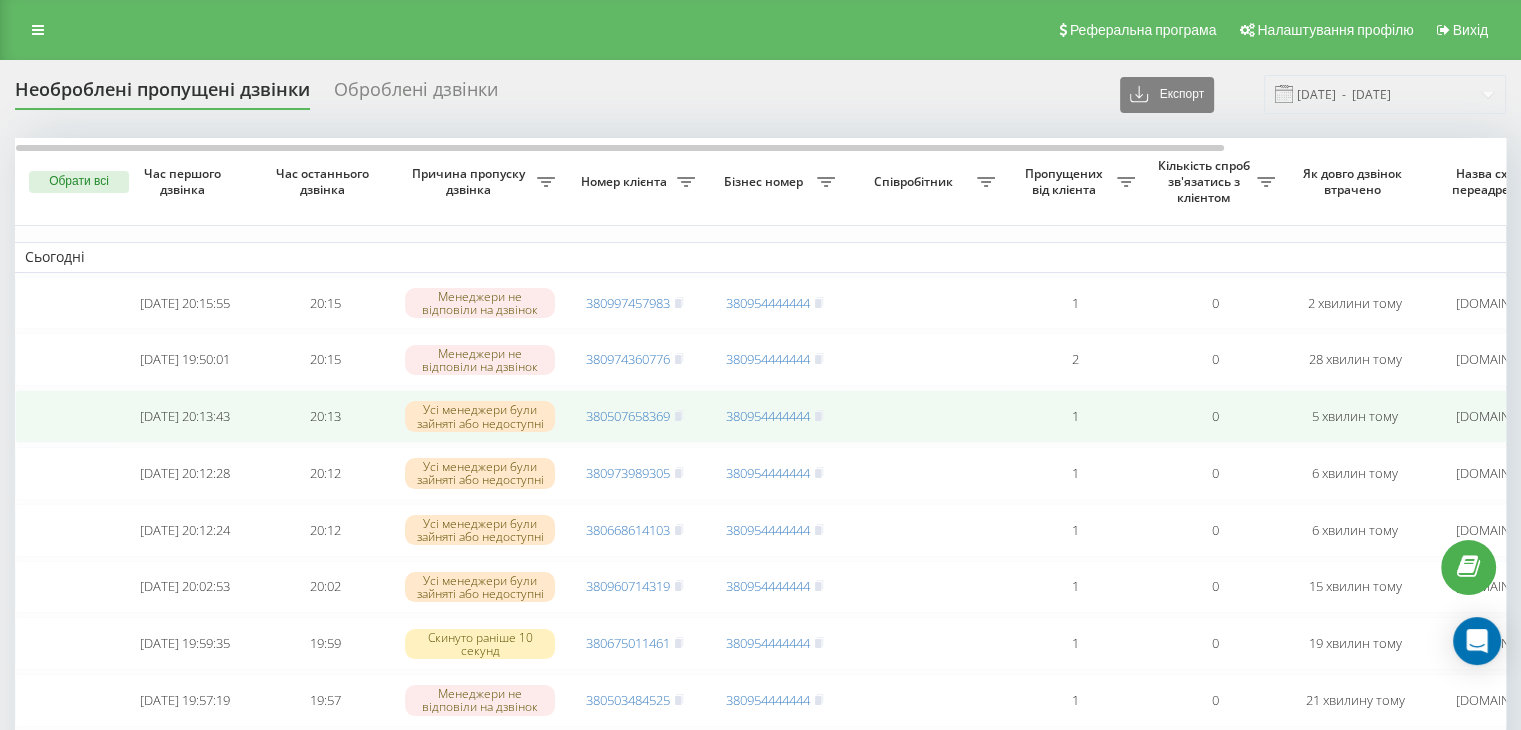 scroll, scrollTop: 0, scrollLeft: 0, axis: both 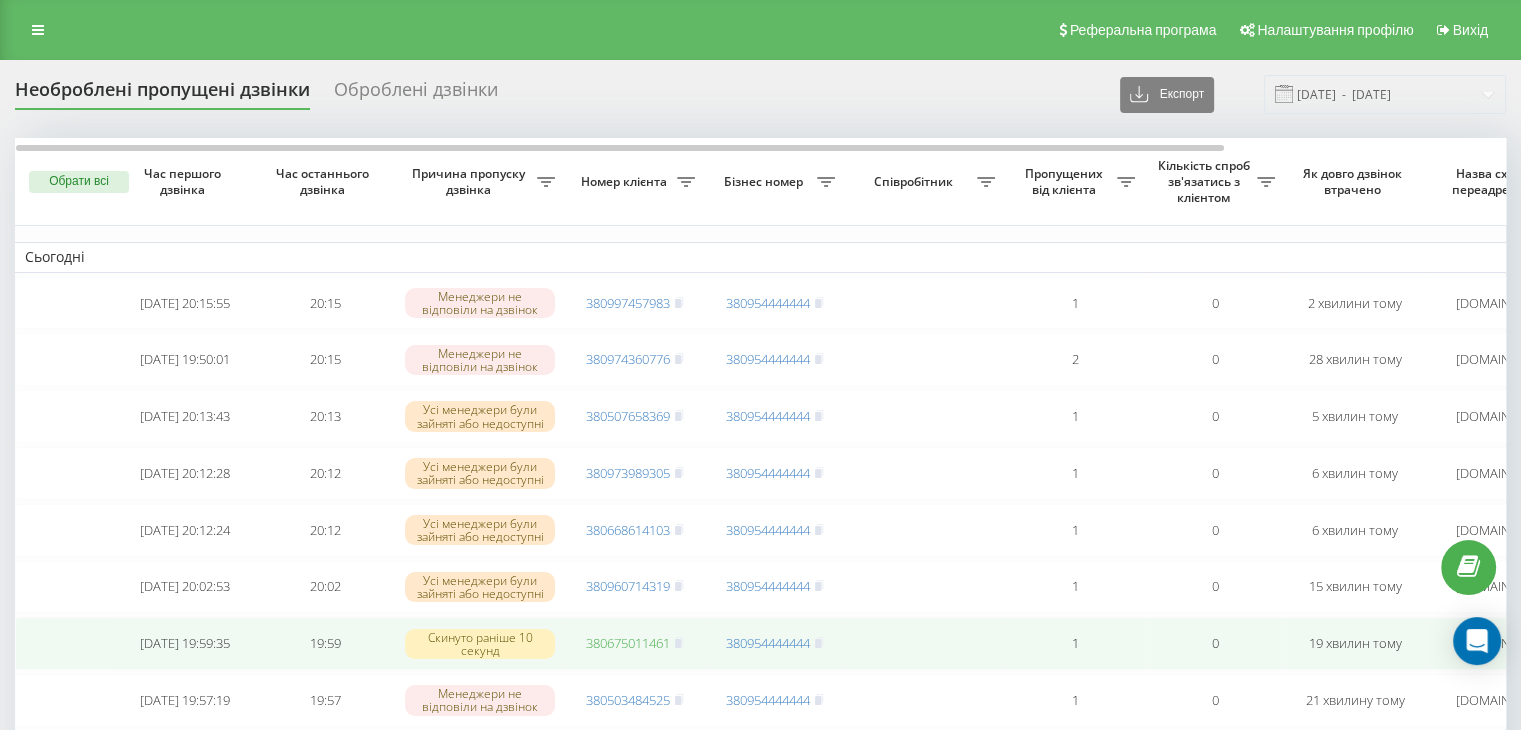 click on "380675011461" at bounding box center (628, 643) 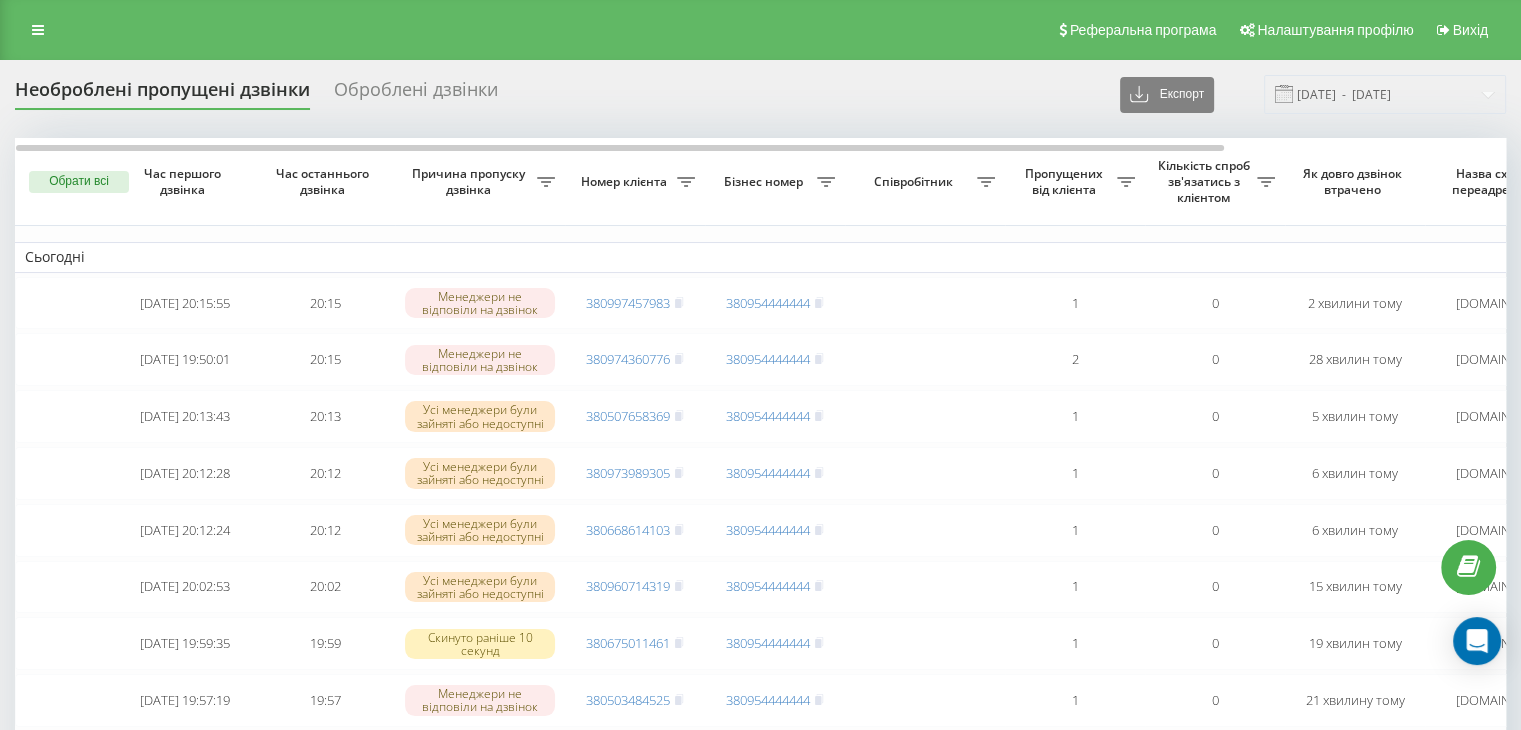 scroll, scrollTop: 0, scrollLeft: 0, axis: both 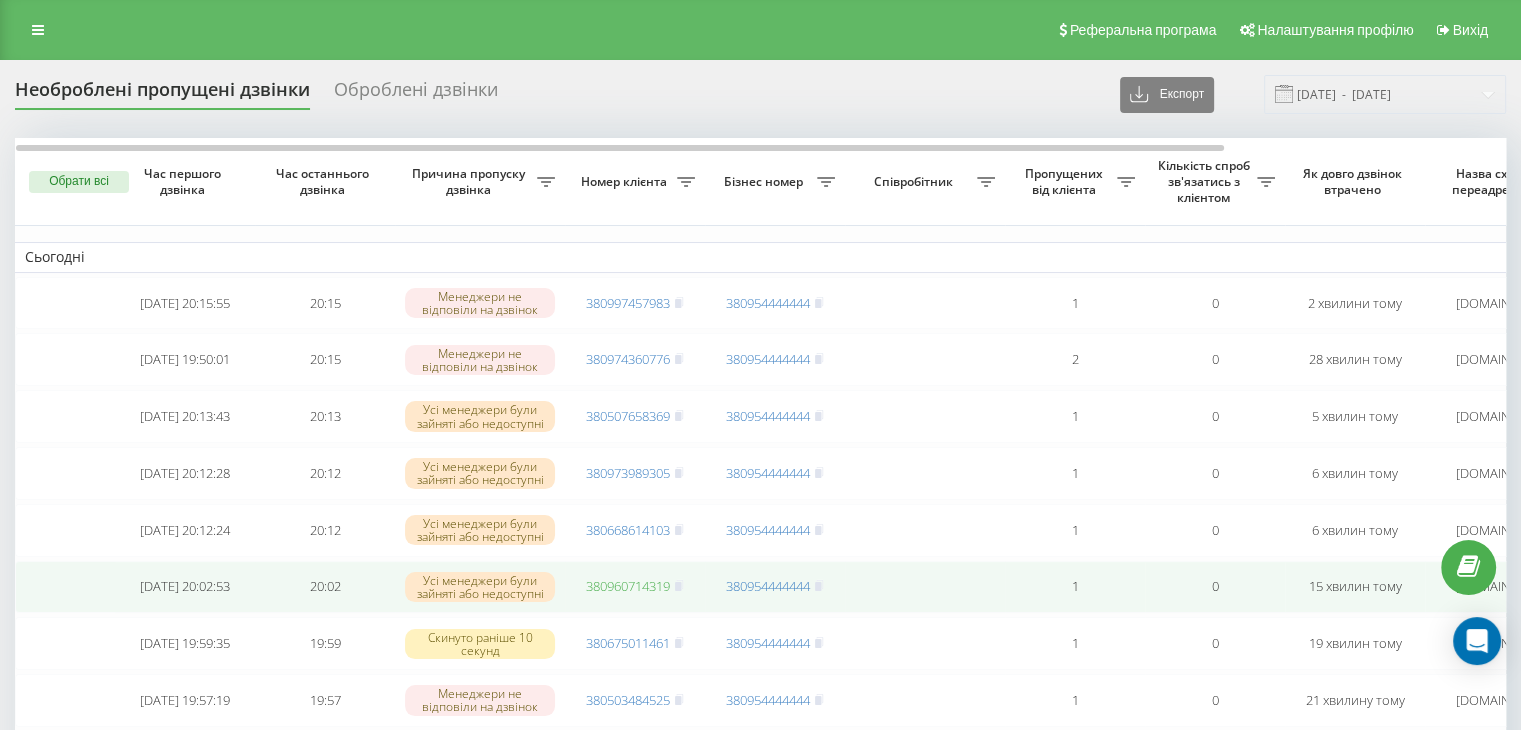 click on "380960714319" at bounding box center [628, 586] 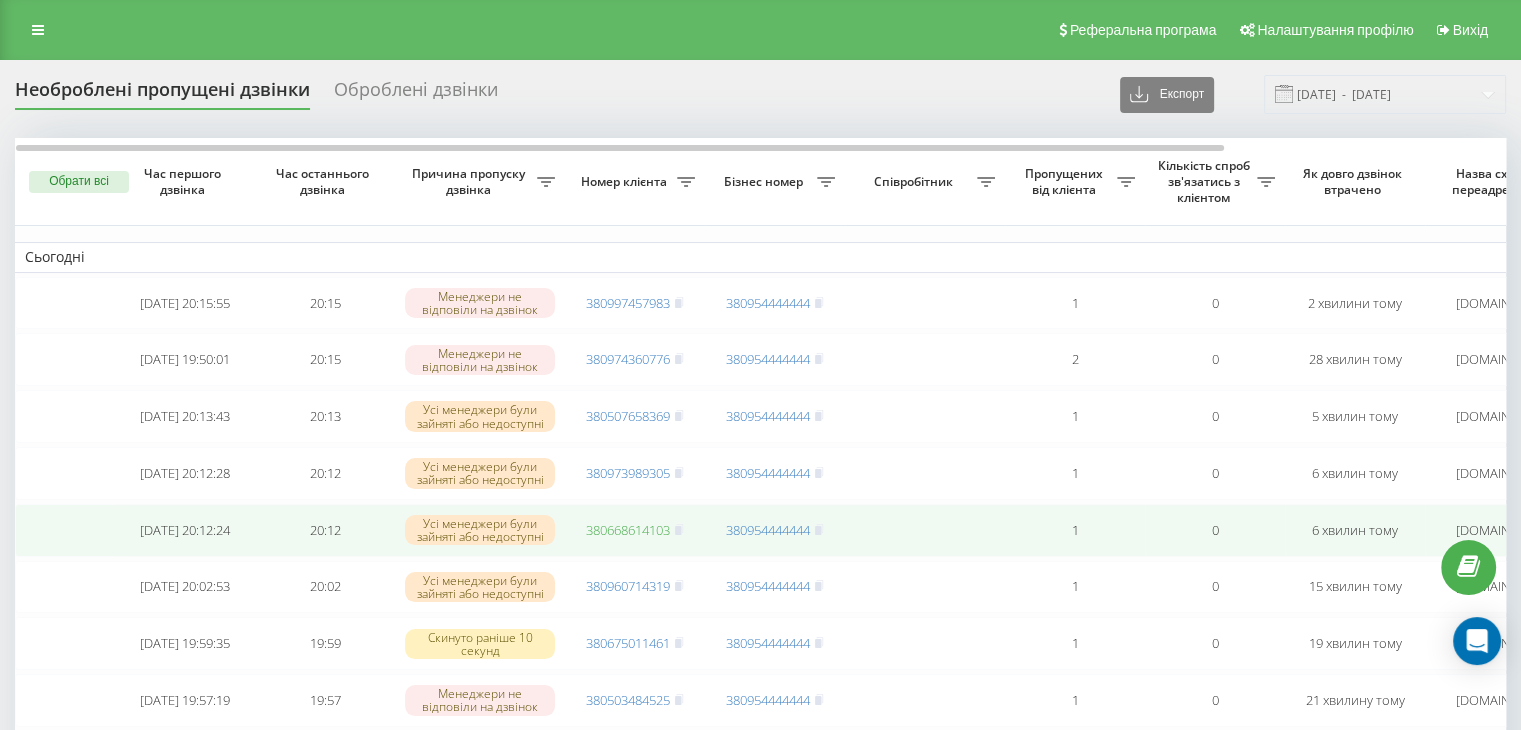 click on "380668614103" at bounding box center [628, 530] 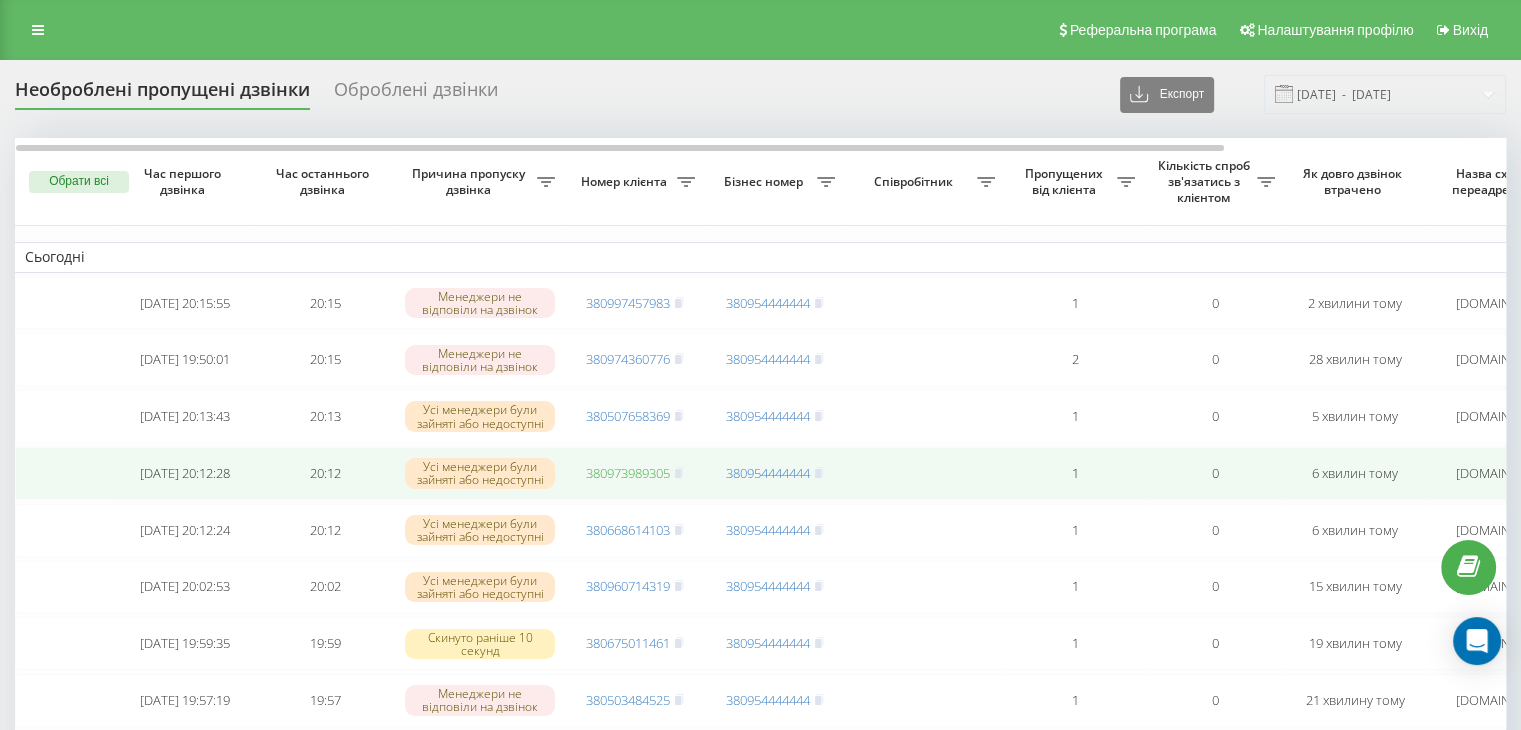 click on "380973989305" at bounding box center [628, 473] 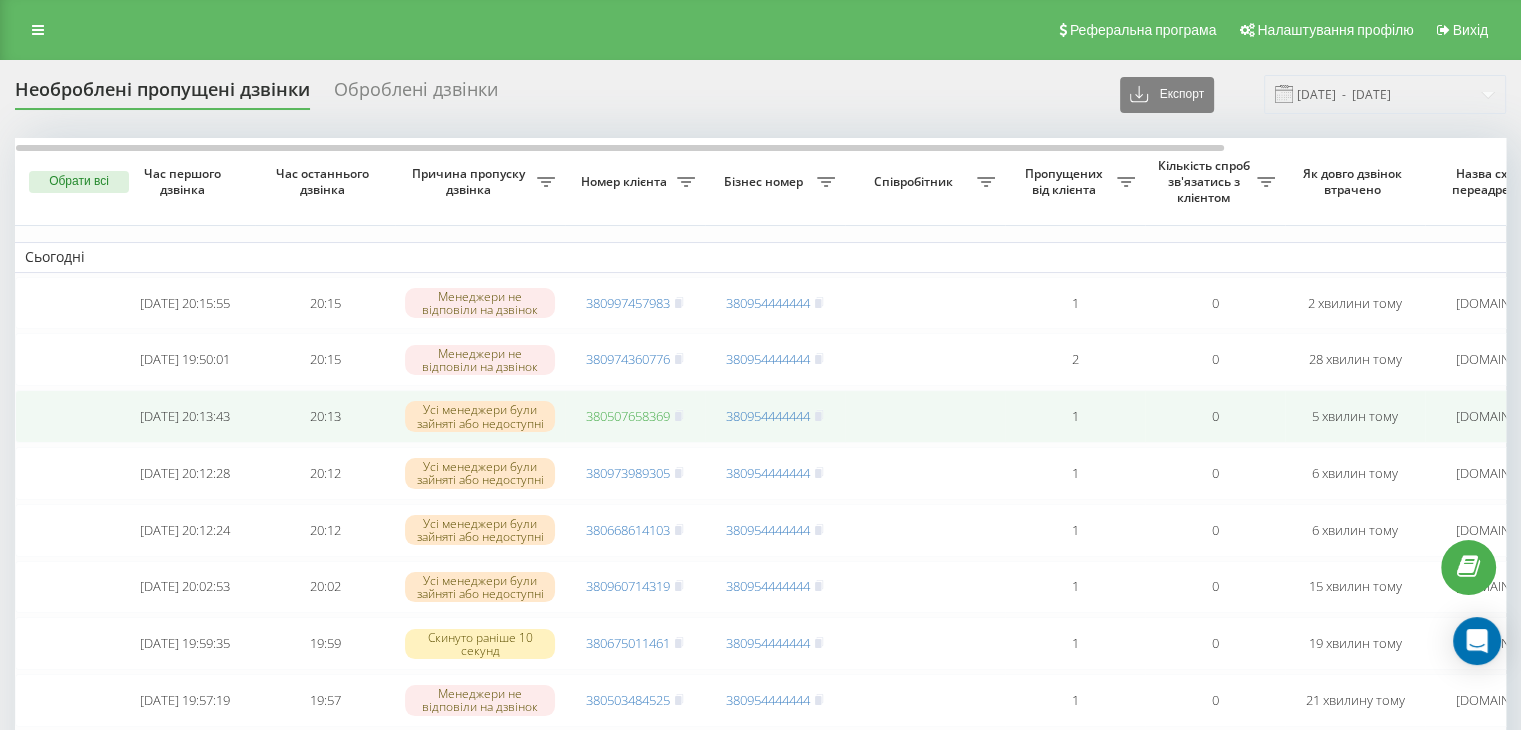 click on "380507658369" at bounding box center (628, 416) 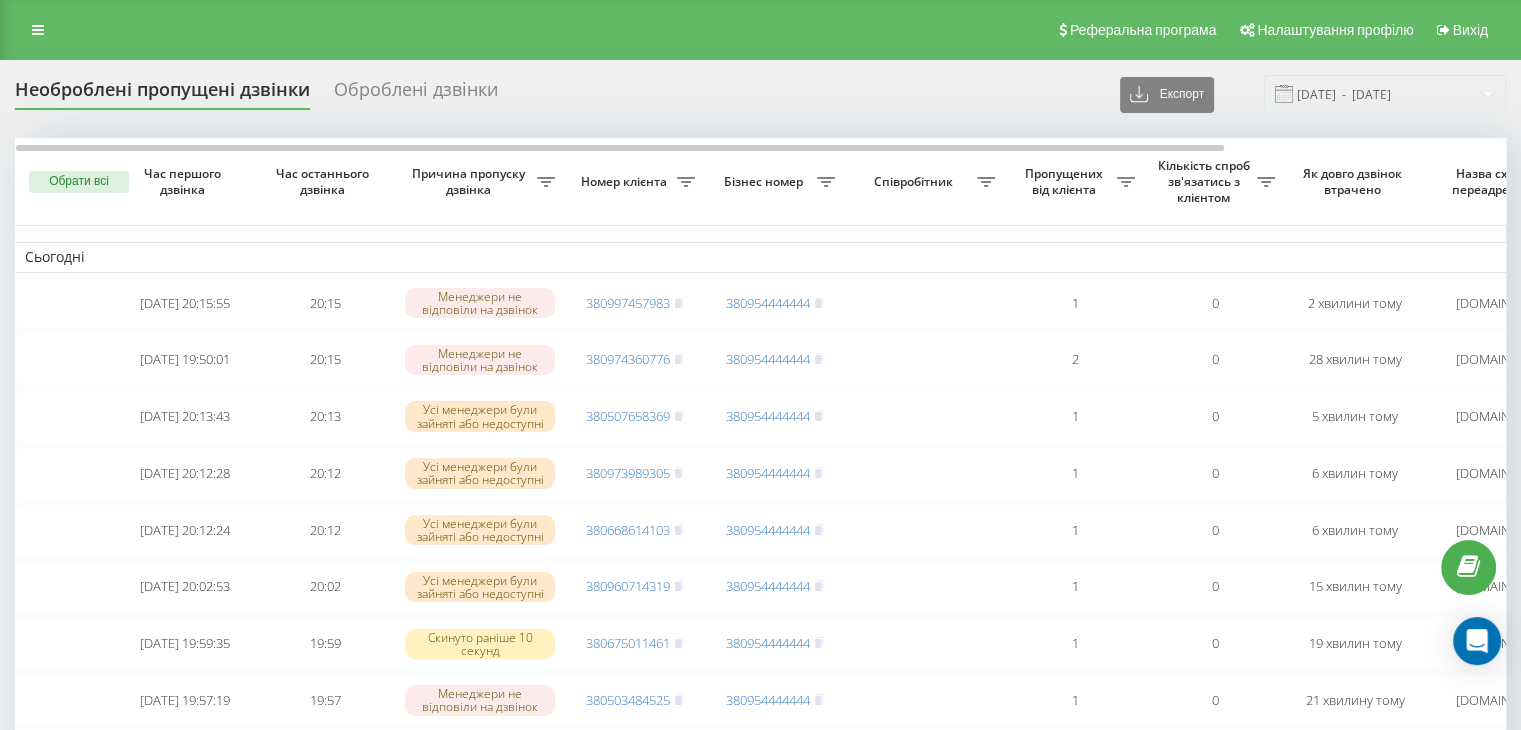 click on "Реферальна програма Налаштування профілю Вихід" at bounding box center (760, 30) 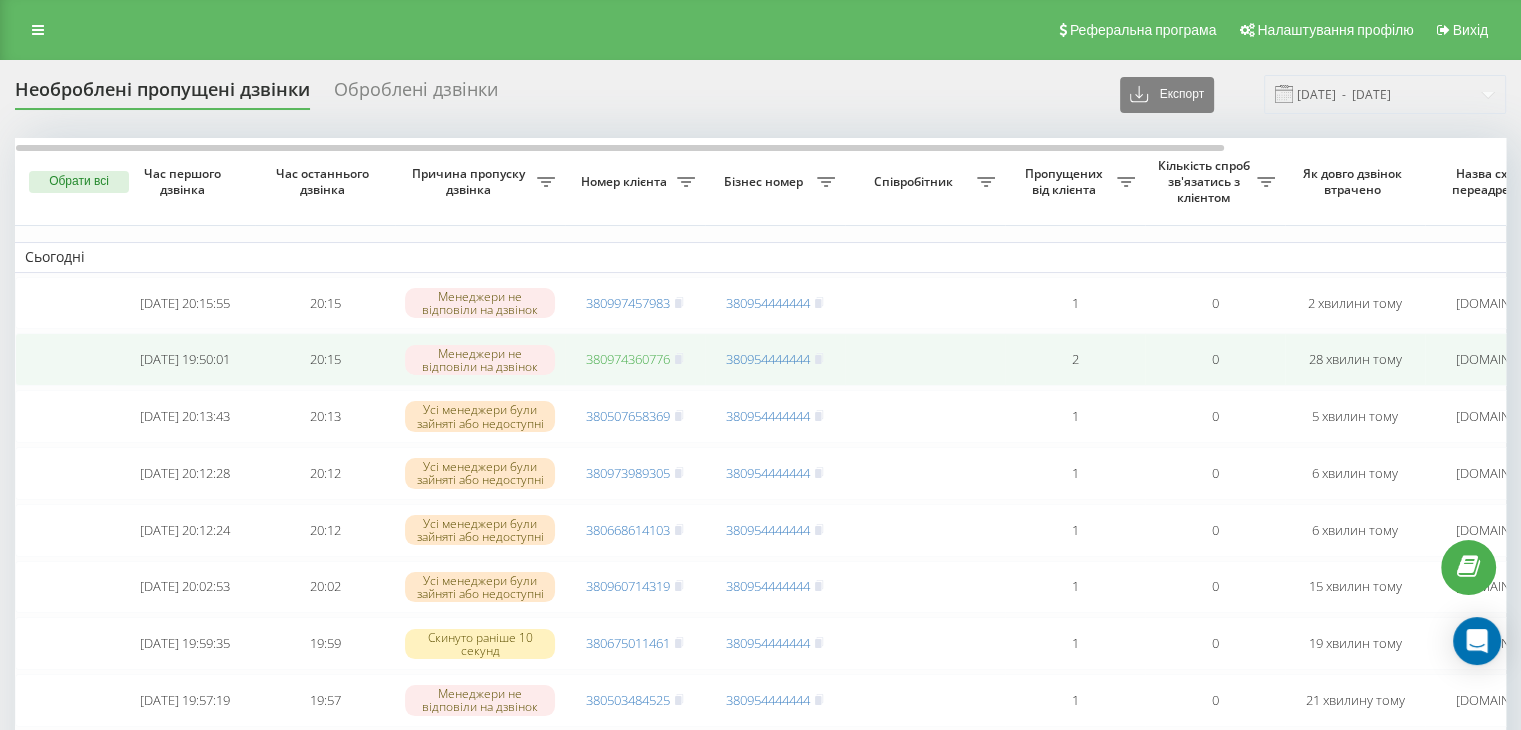 click on "380974360776" at bounding box center (628, 359) 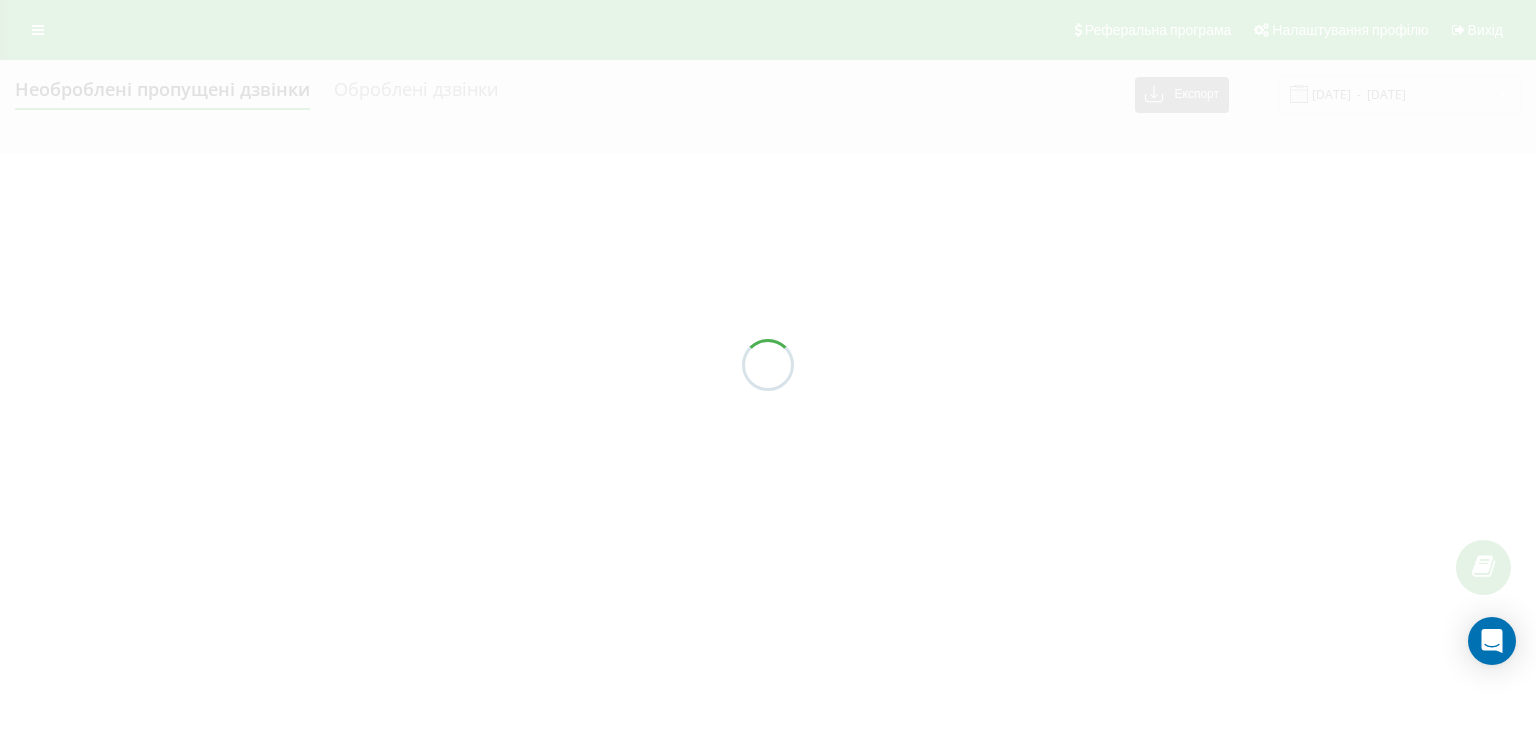 scroll, scrollTop: 0, scrollLeft: 0, axis: both 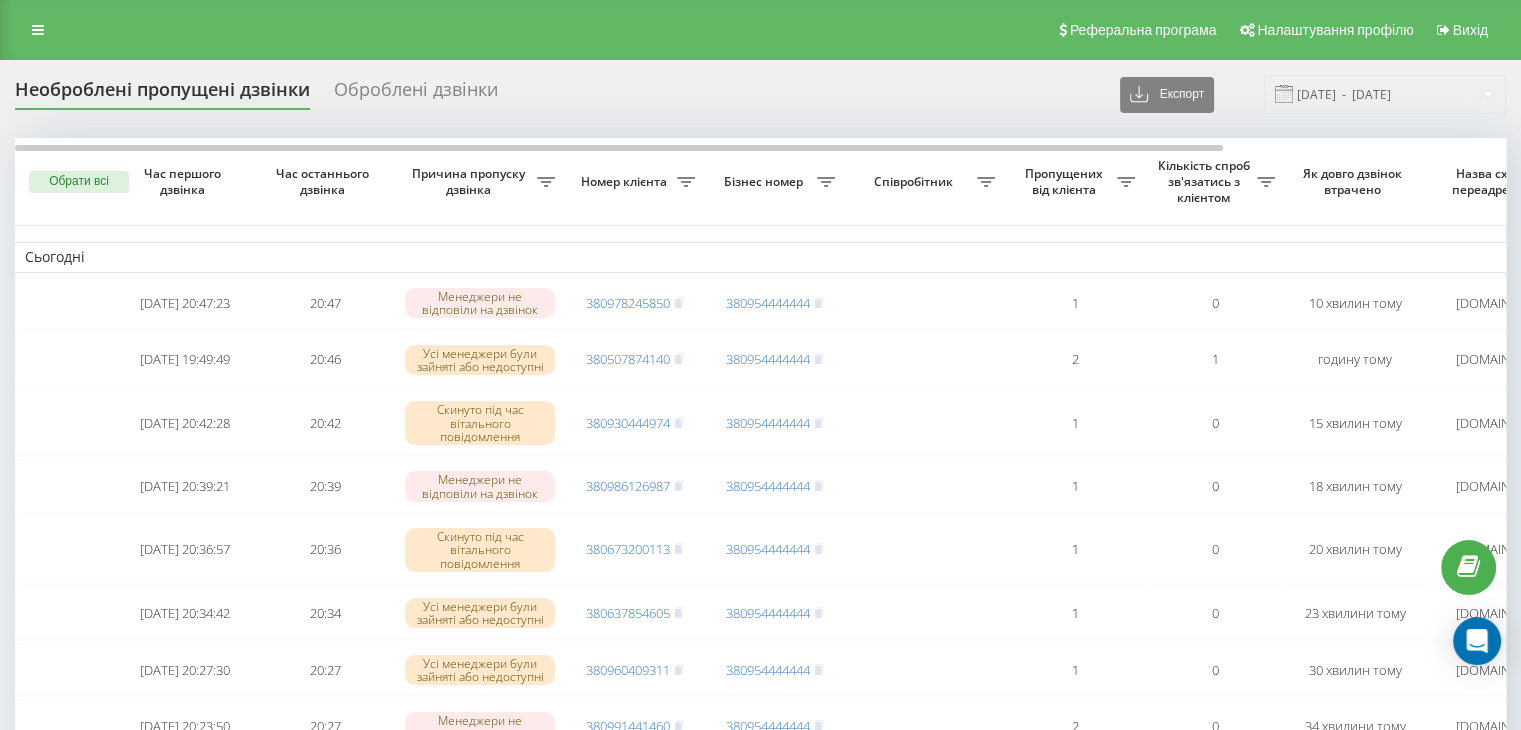 click on "Реферальна програма Налаштування профілю Вихід" at bounding box center [760, 30] 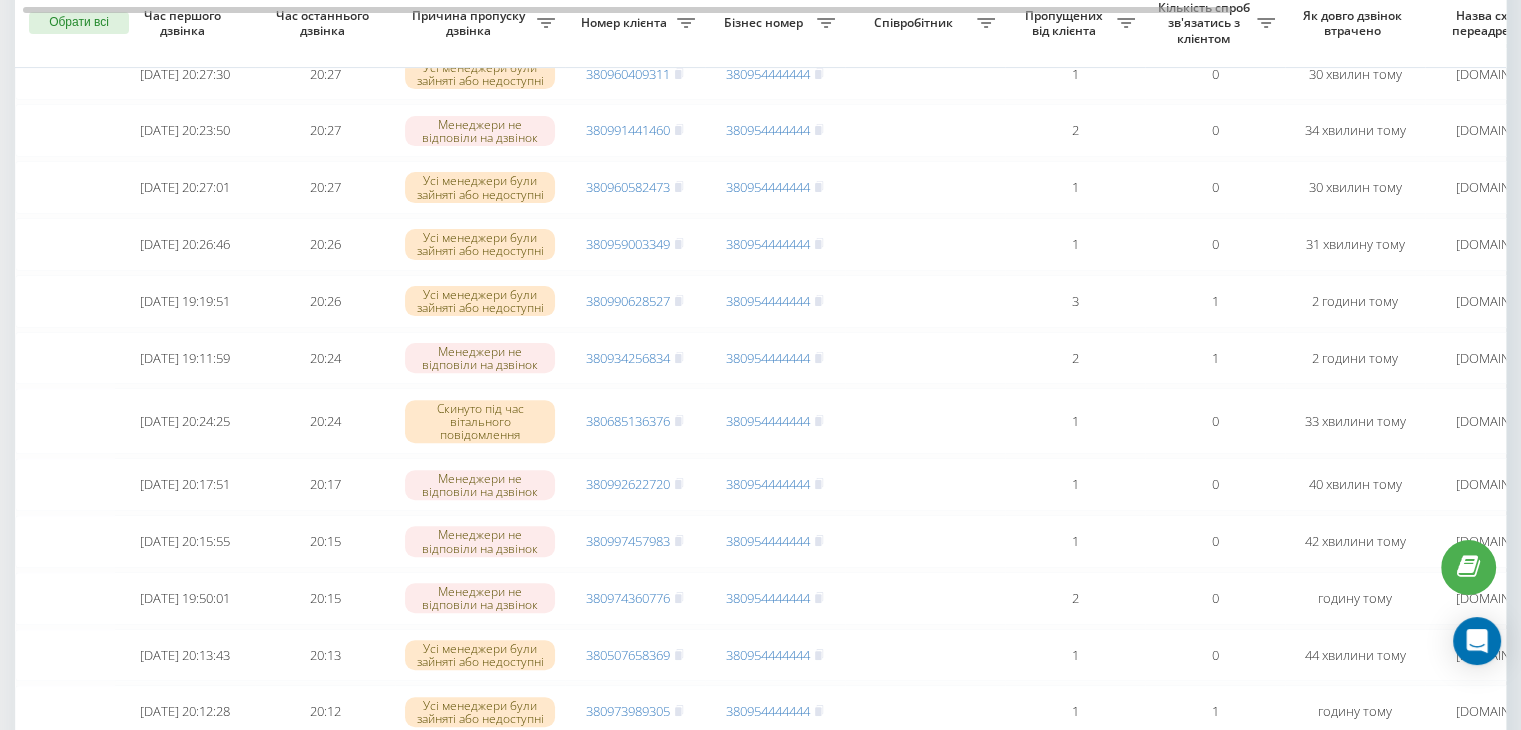 scroll, scrollTop: 566, scrollLeft: 0, axis: vertical 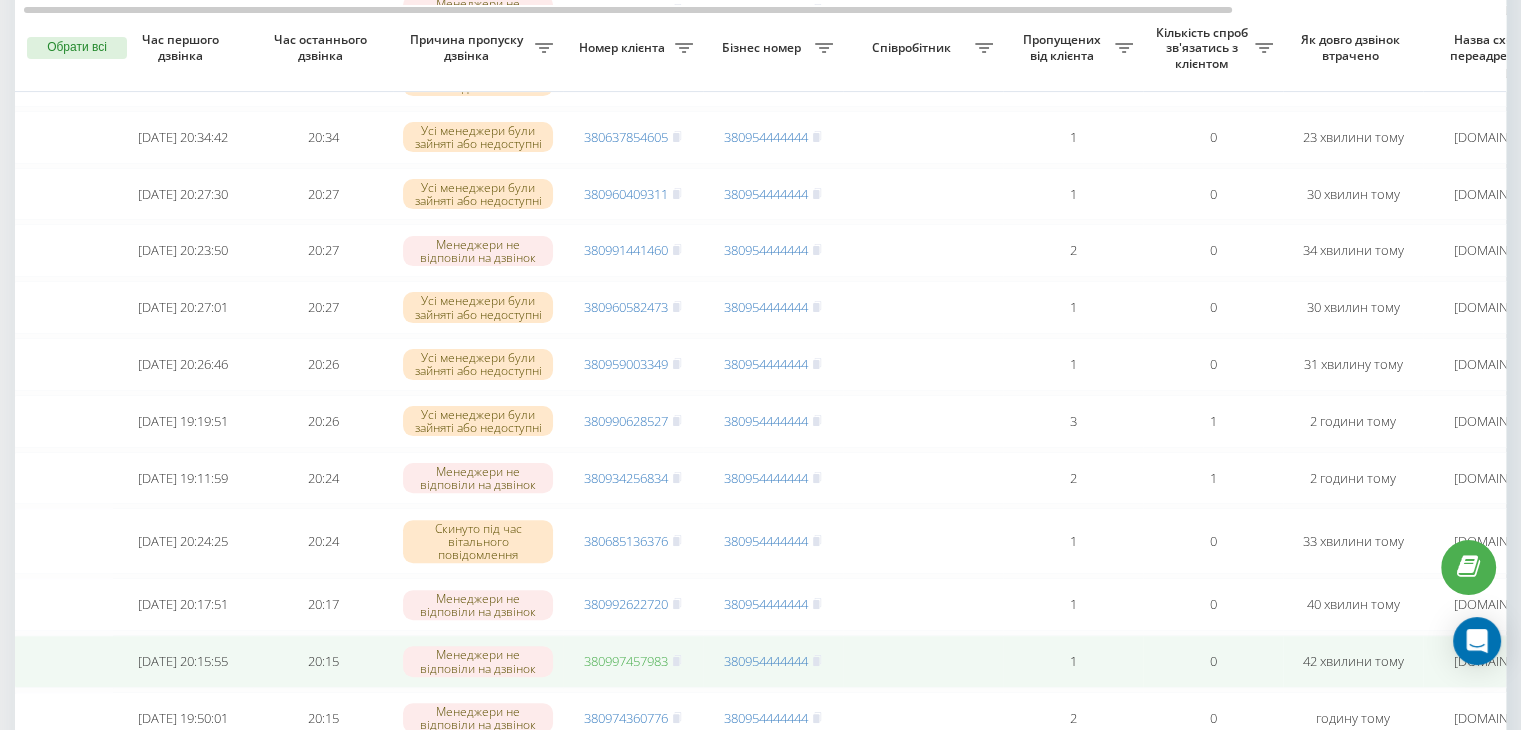 click on "380997457983" at bounding box center (626, 661) 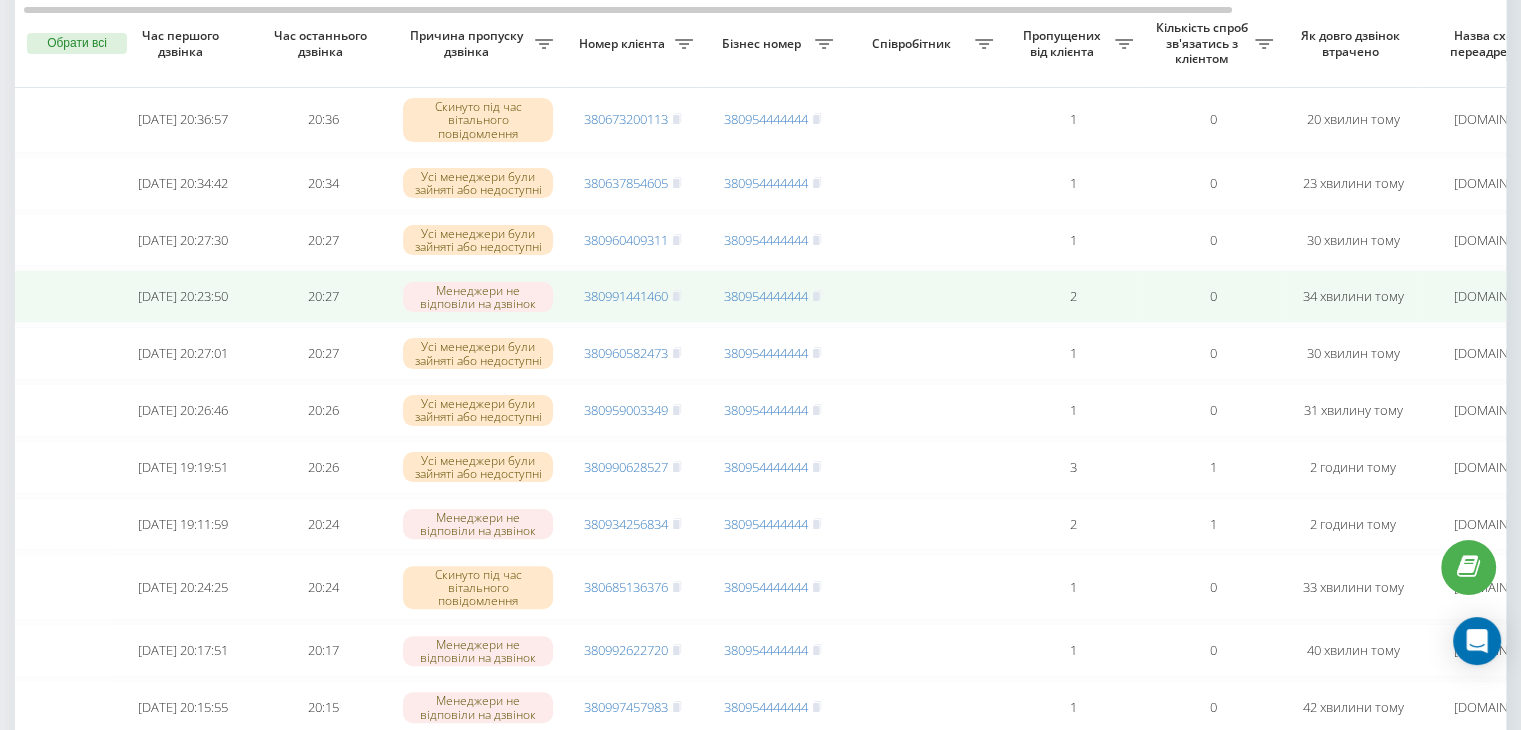 scroll, scrollTop: 424, scrollLeft: 0, axis: vertical 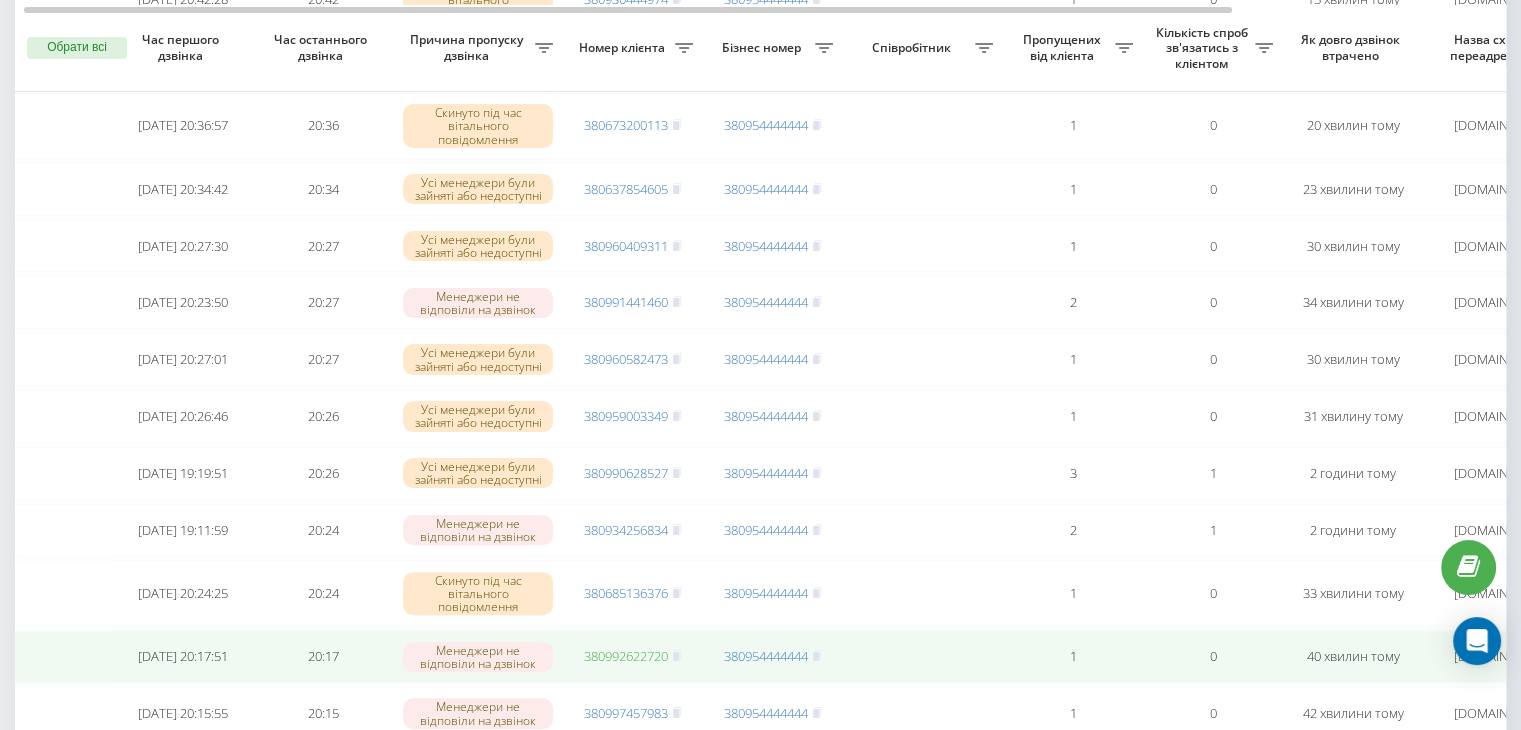 click on "380992622720" at bounding box center (626, 656) 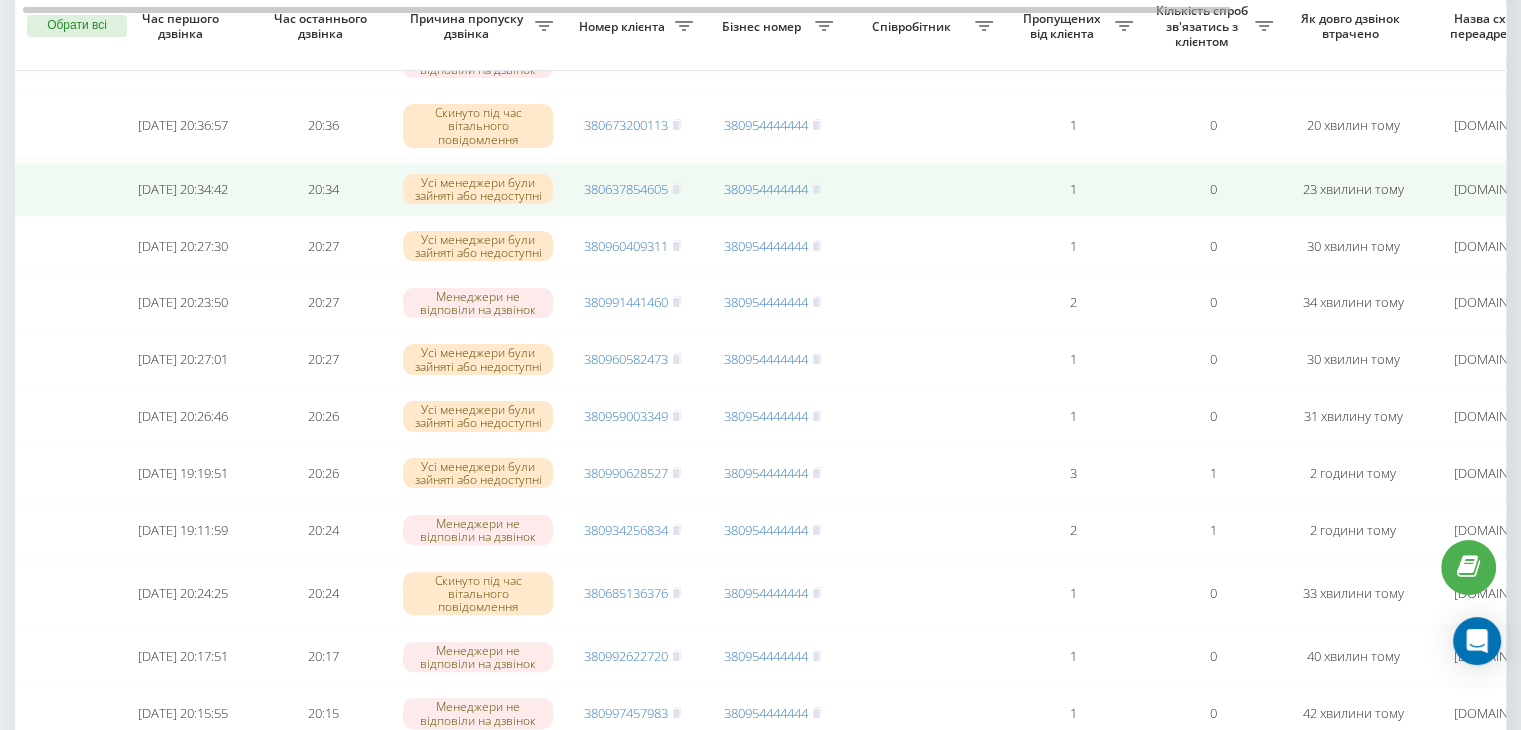scroll, scrollTop: 387, scrollLeft: 0, axis: vertical 